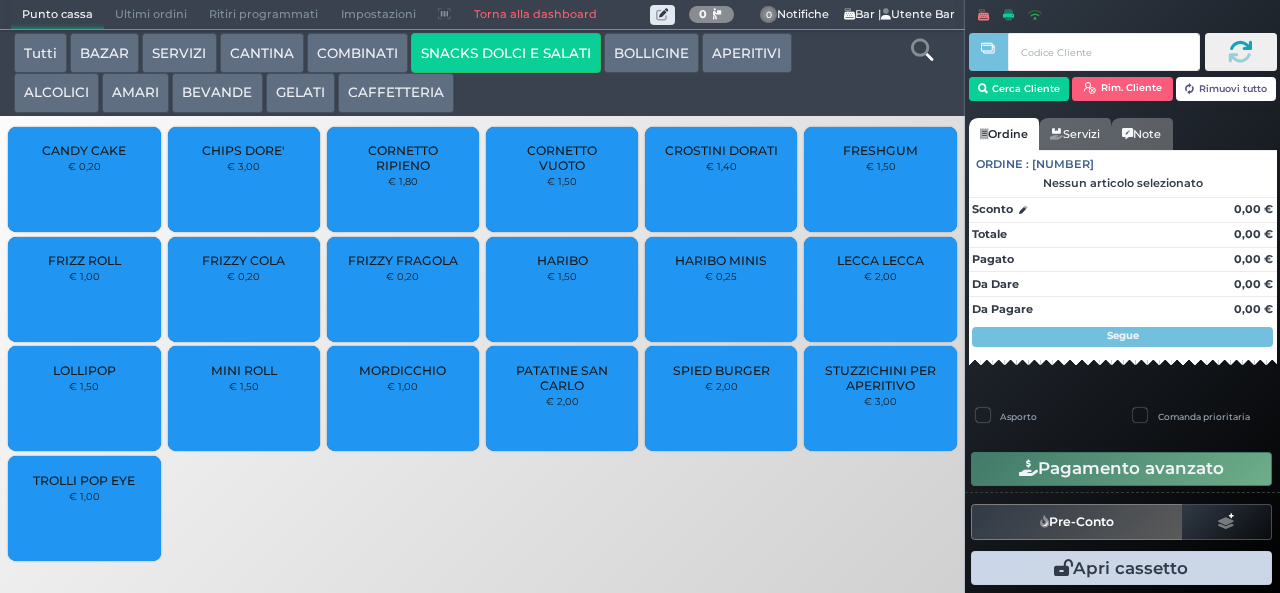 click on "LOLLIPOP" at bounding box center (84, 370) 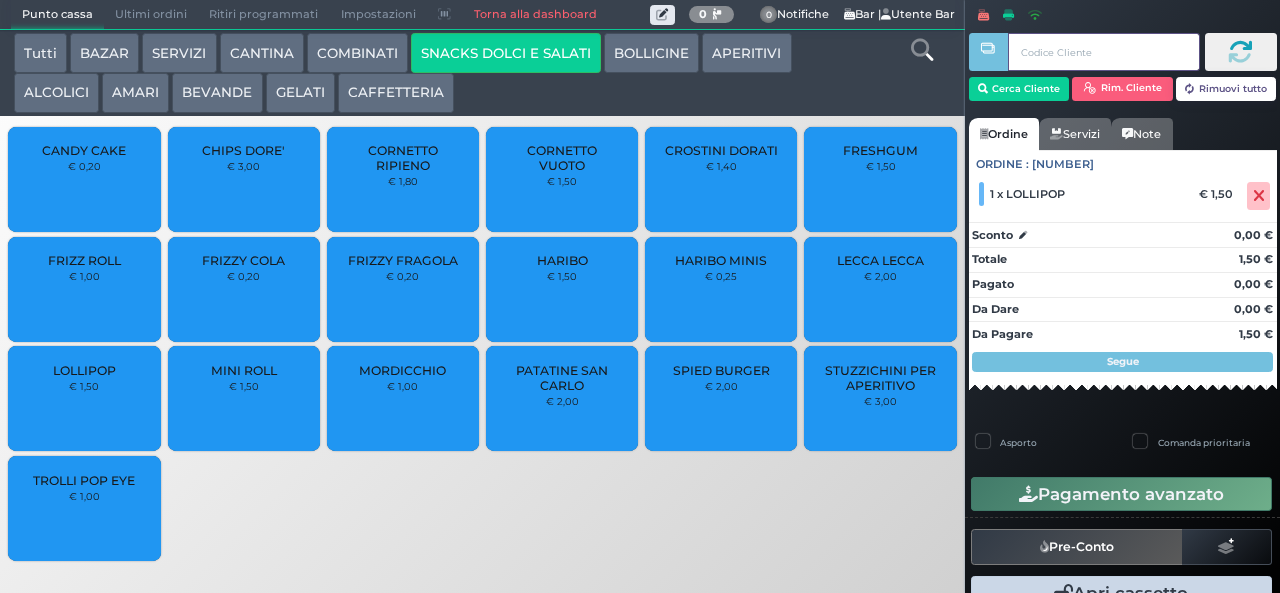 type 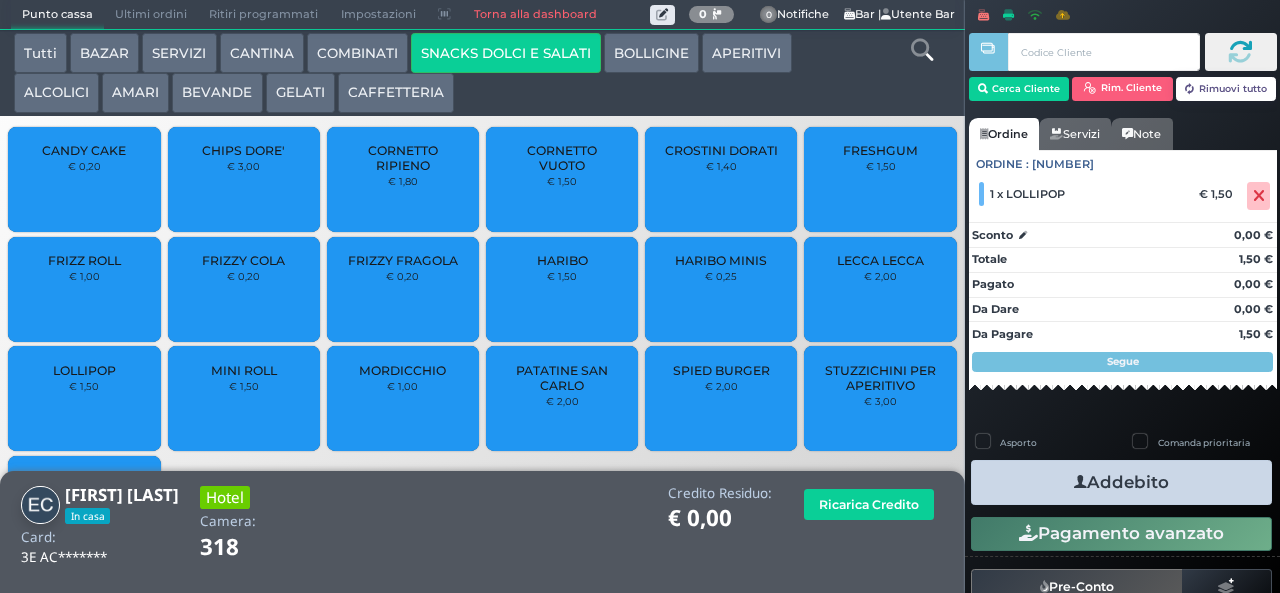 click on "Addebito" at bounding box center (1121, 482) 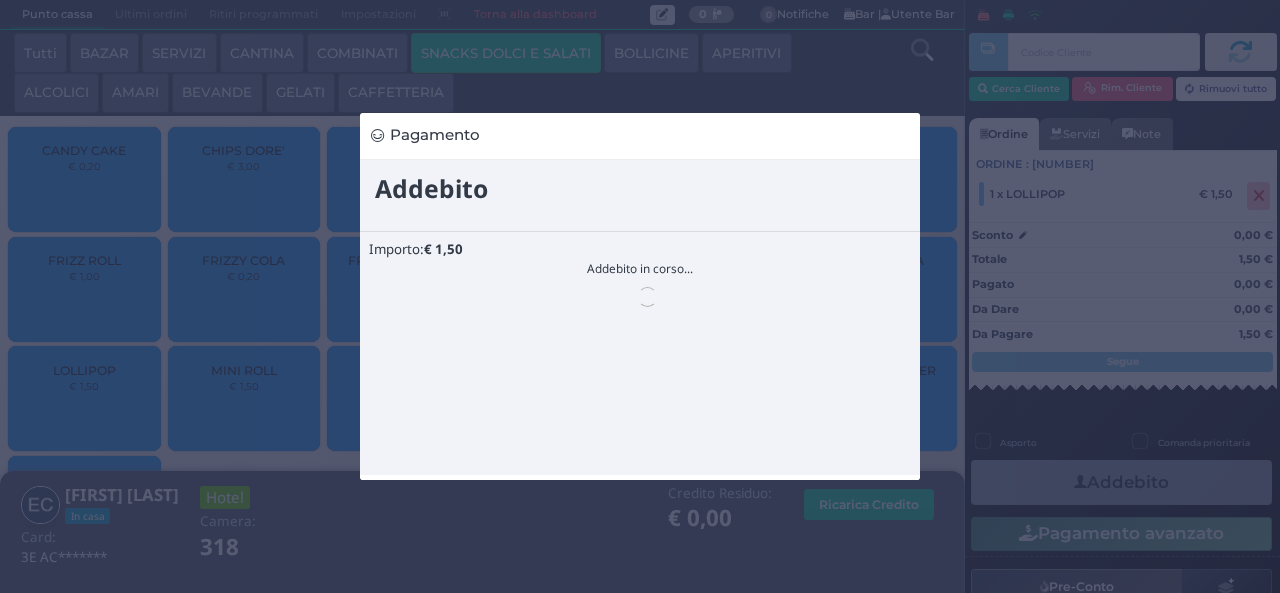 scroll, scrollTop: 0, scrollLeft: 0, axis: both 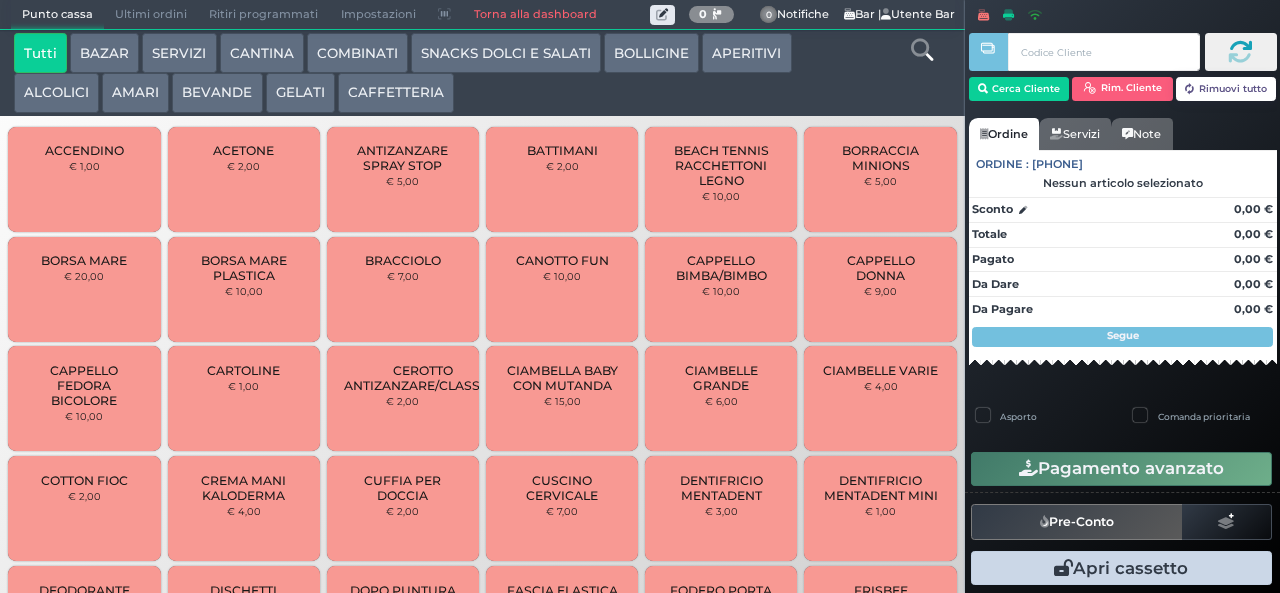 click on "GELATI" at bounding box center [300, 93] 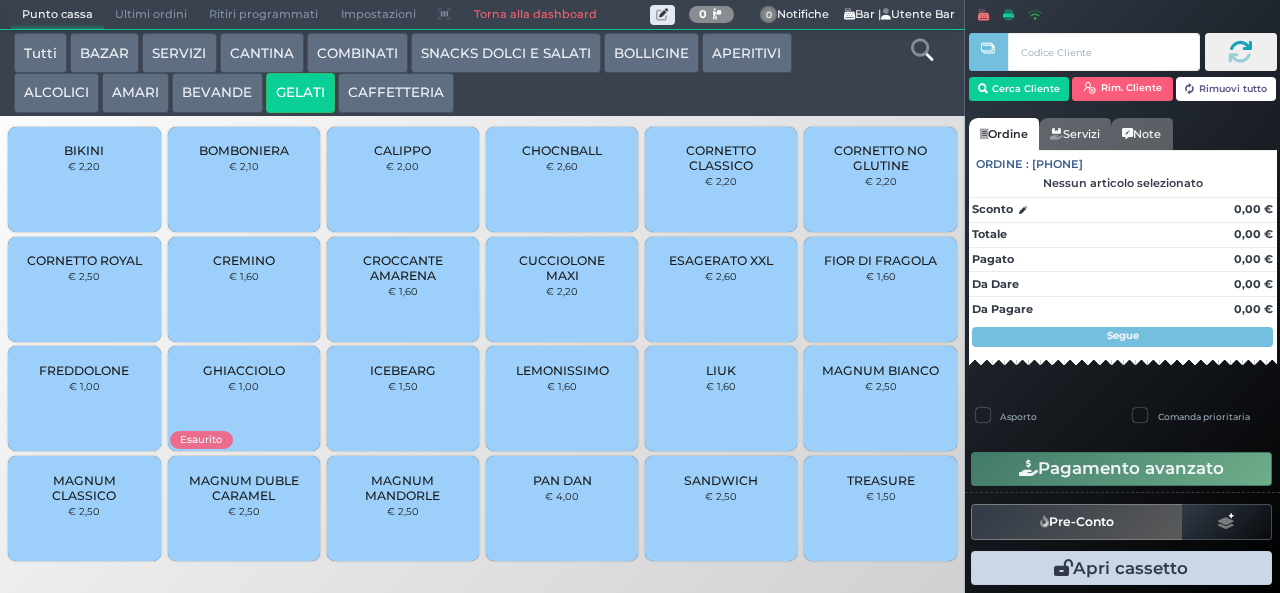 click on "CORNETTO CLASSICO" at bounding box center [721, 158] 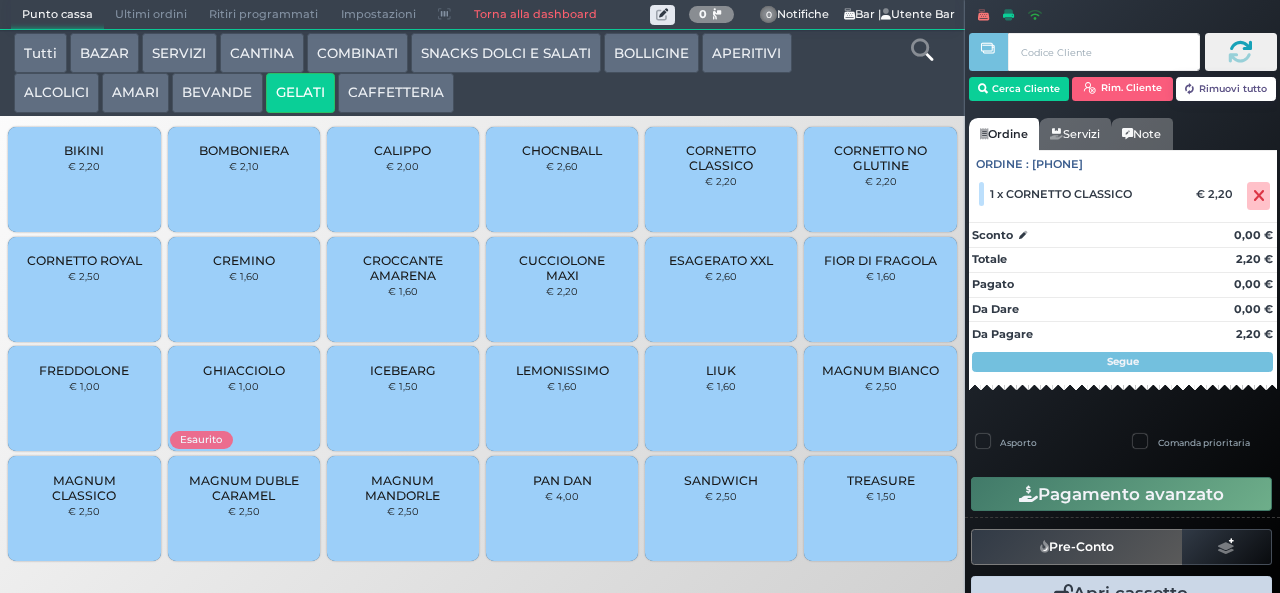 click on "CORNETTO CLASSICO" at bounding box center [721, 158] 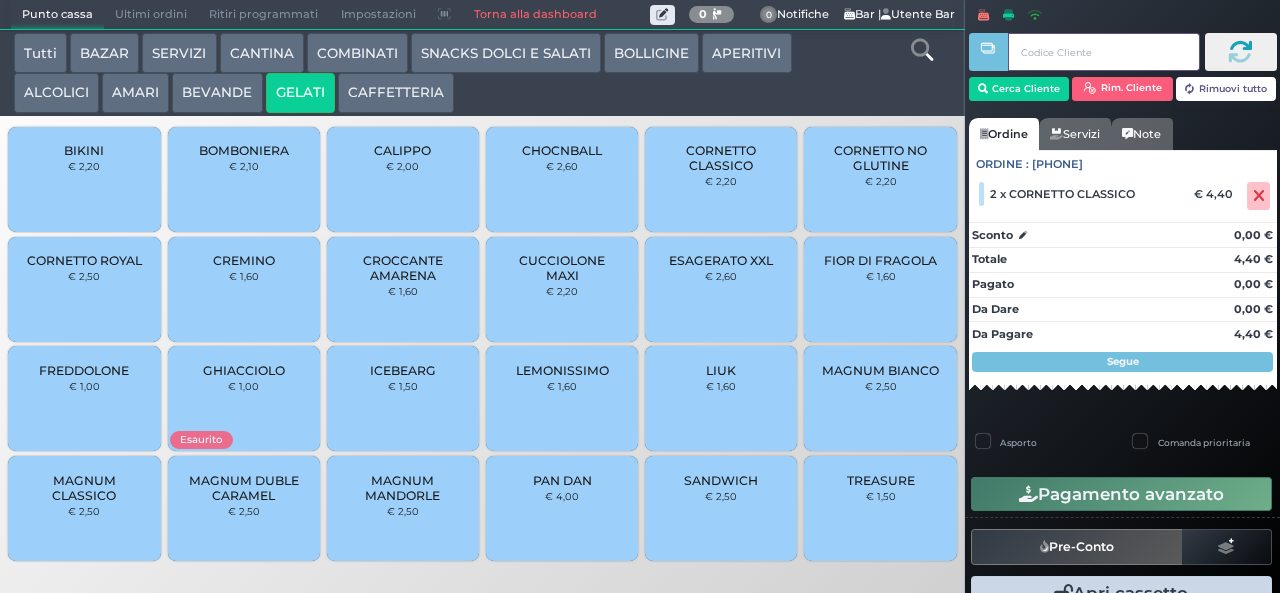 type 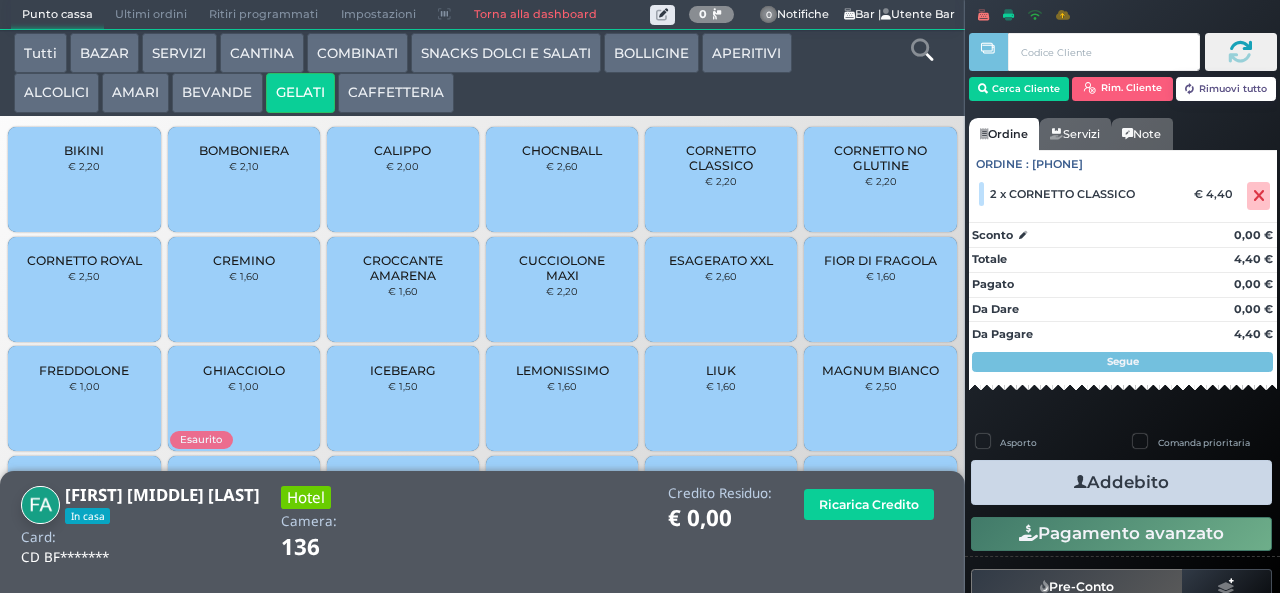click on "Addebito" at bounding box center (1121, 482) 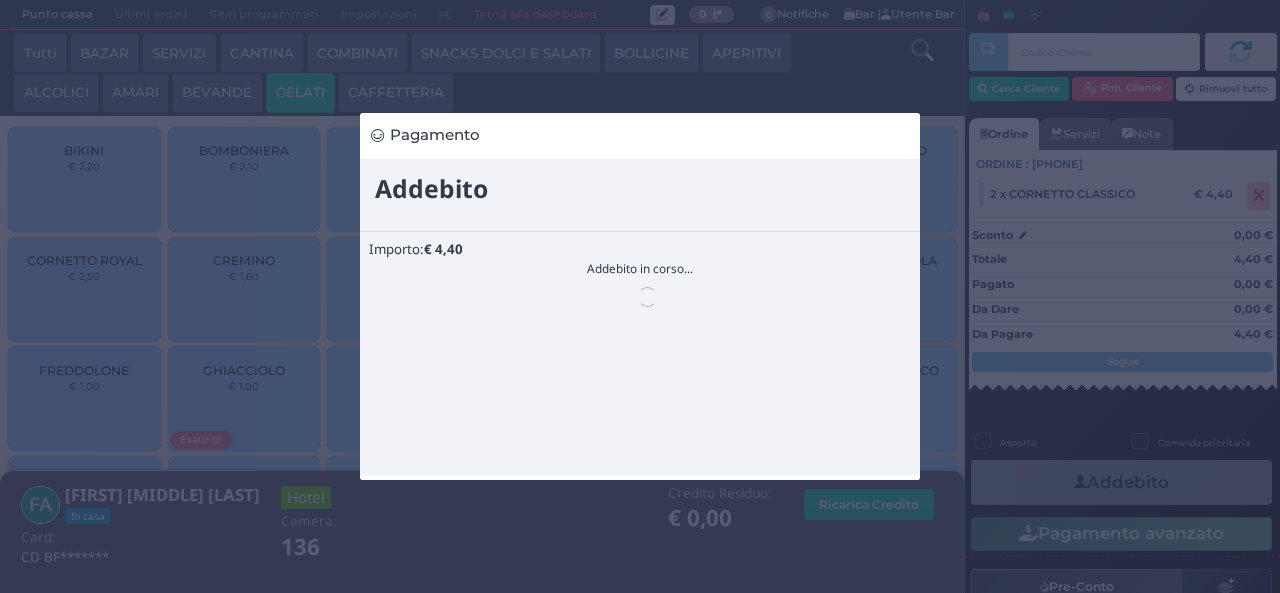 scroll, scrollTop: 0, scrollLeft: 0, axis: both 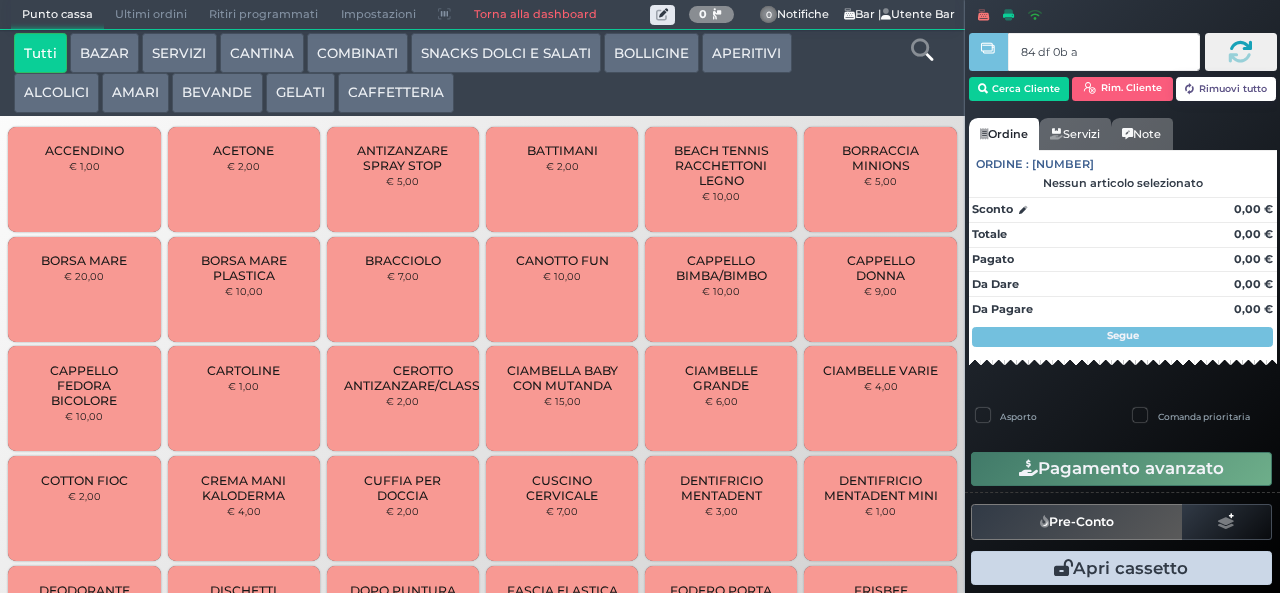 type on "84 df 0b af" 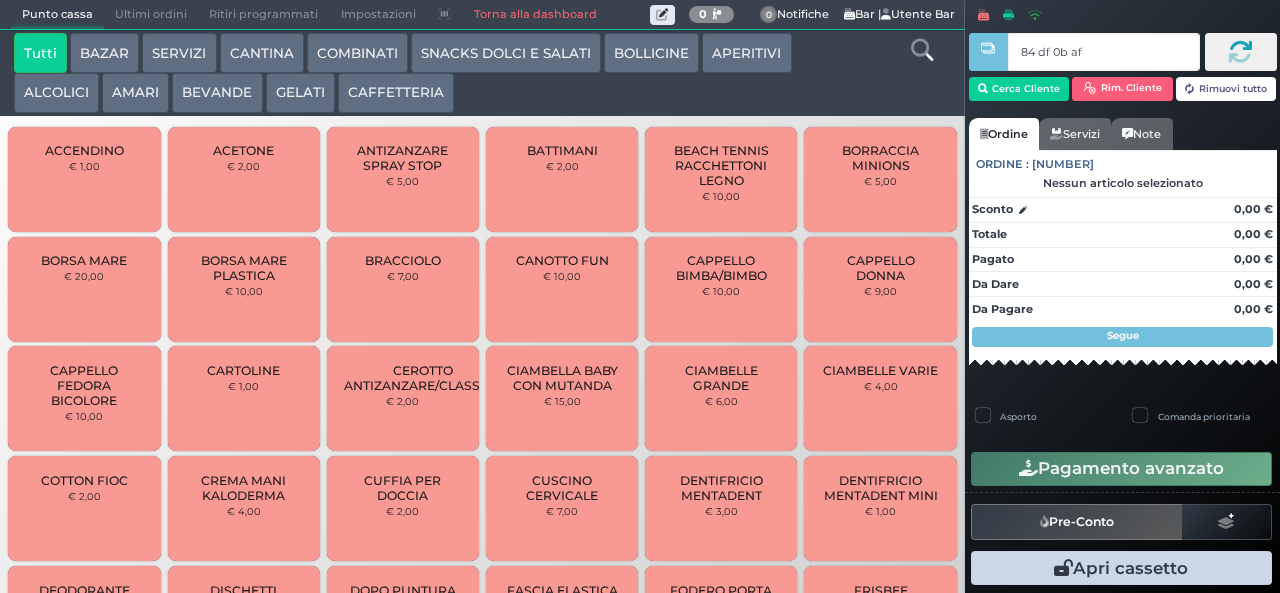 type 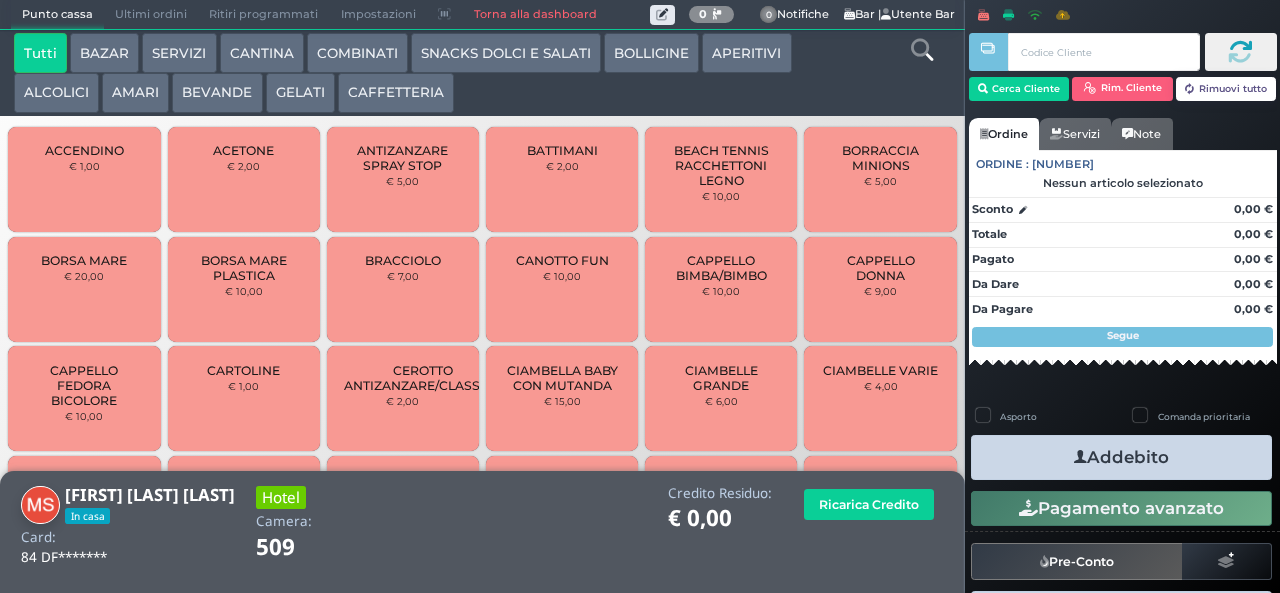 click at bounding box center (922, 50) 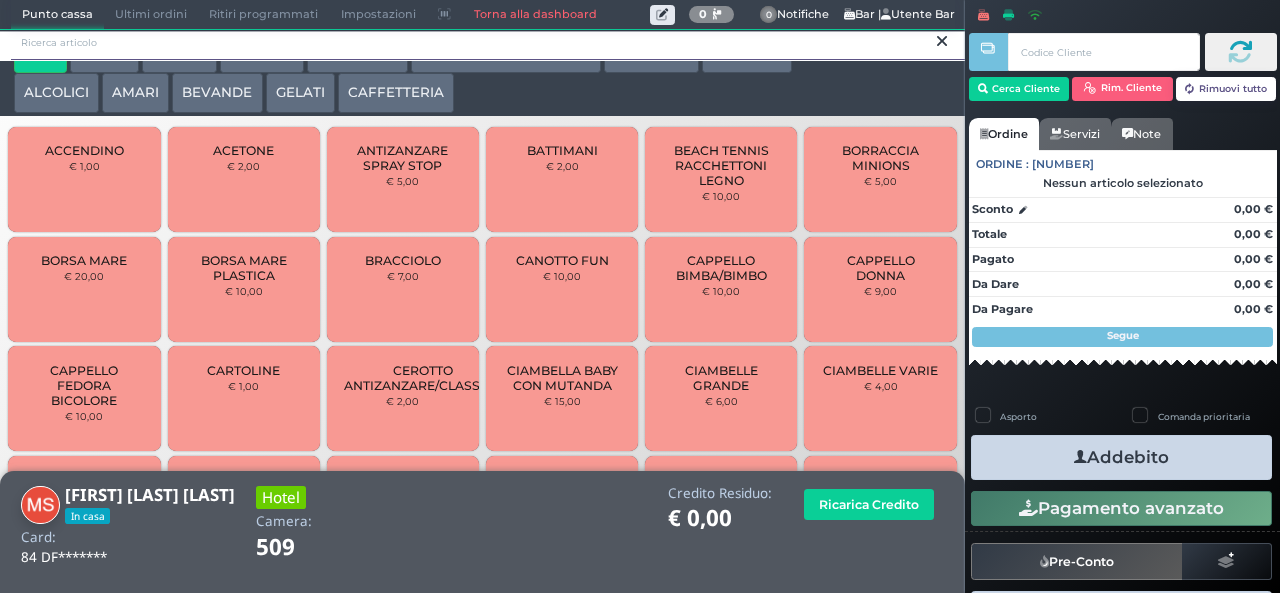 scroll, scrollTop: 0, scrollLeft: 0, axis: both 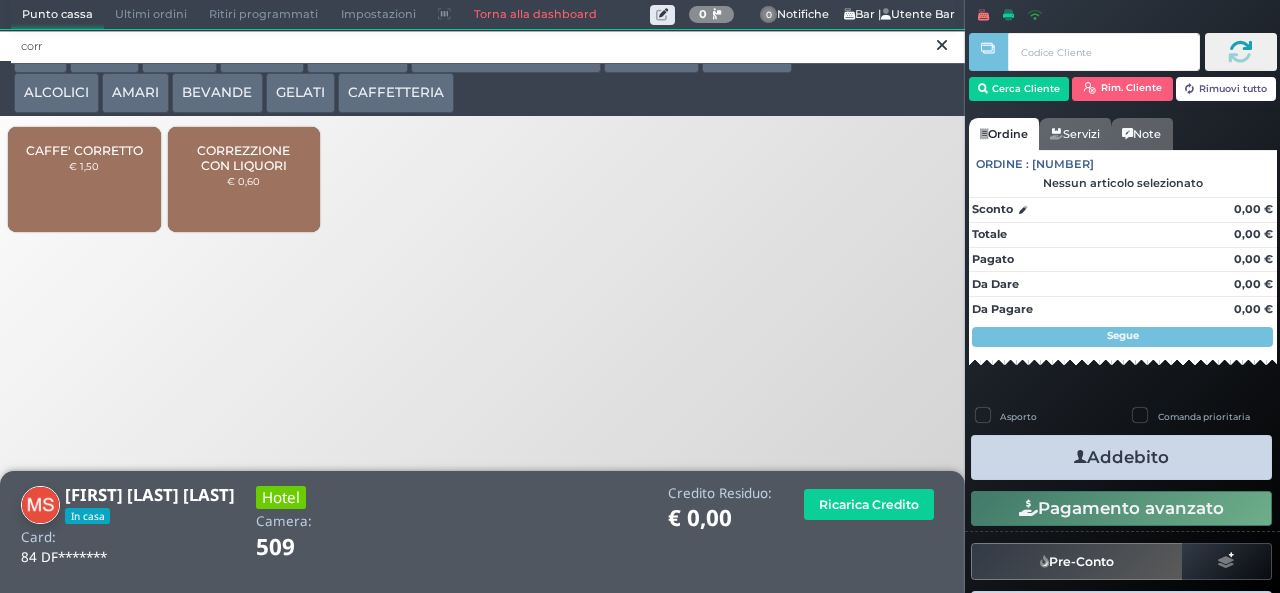 type on "corr" 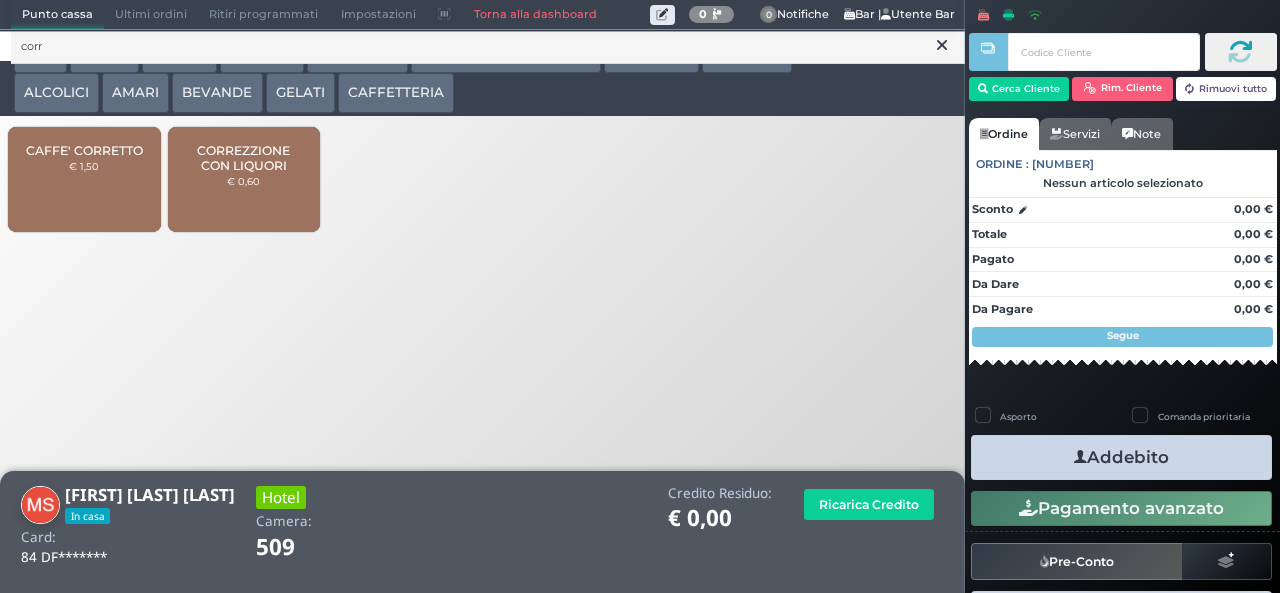 click on "CORREZZIONE CON LIQUORI" at bounding box center (243, 158) 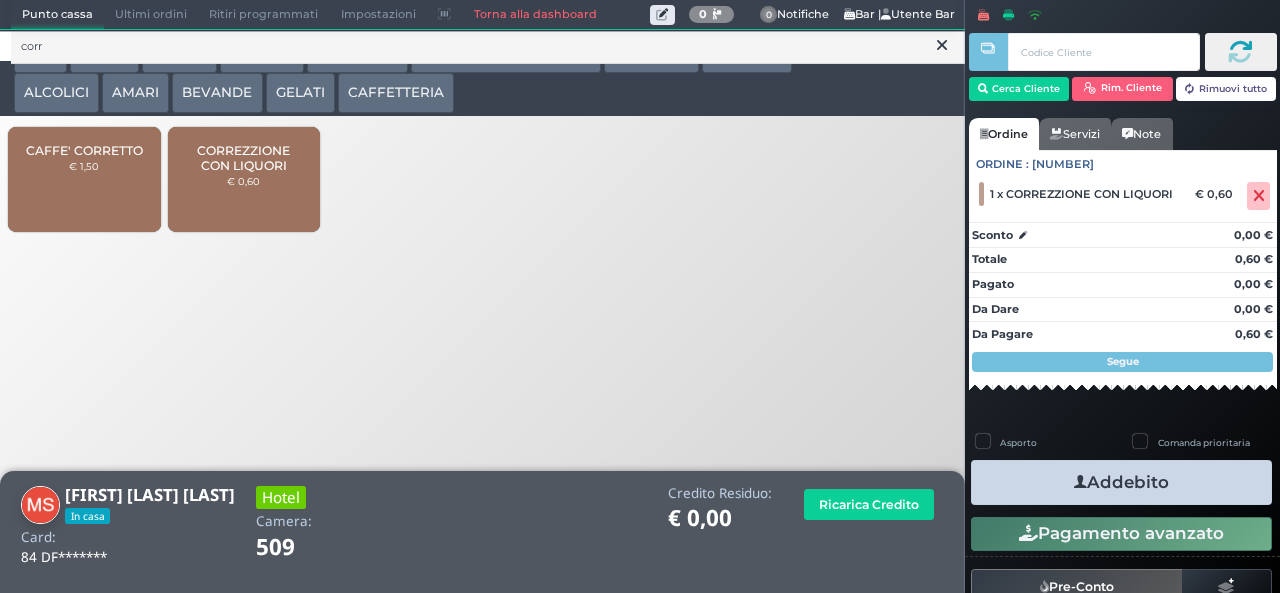 click on "Addebito" at bounding box center (1121, 482) 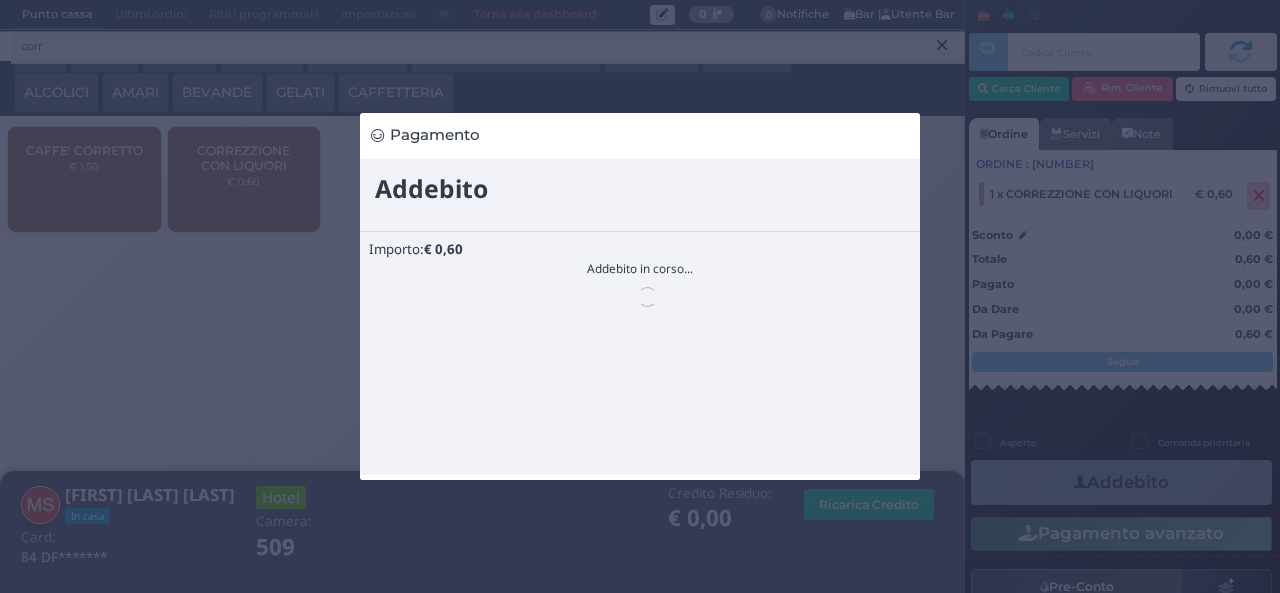 scroll, scrollTop: 0, scrollLeft: 0, axis: both 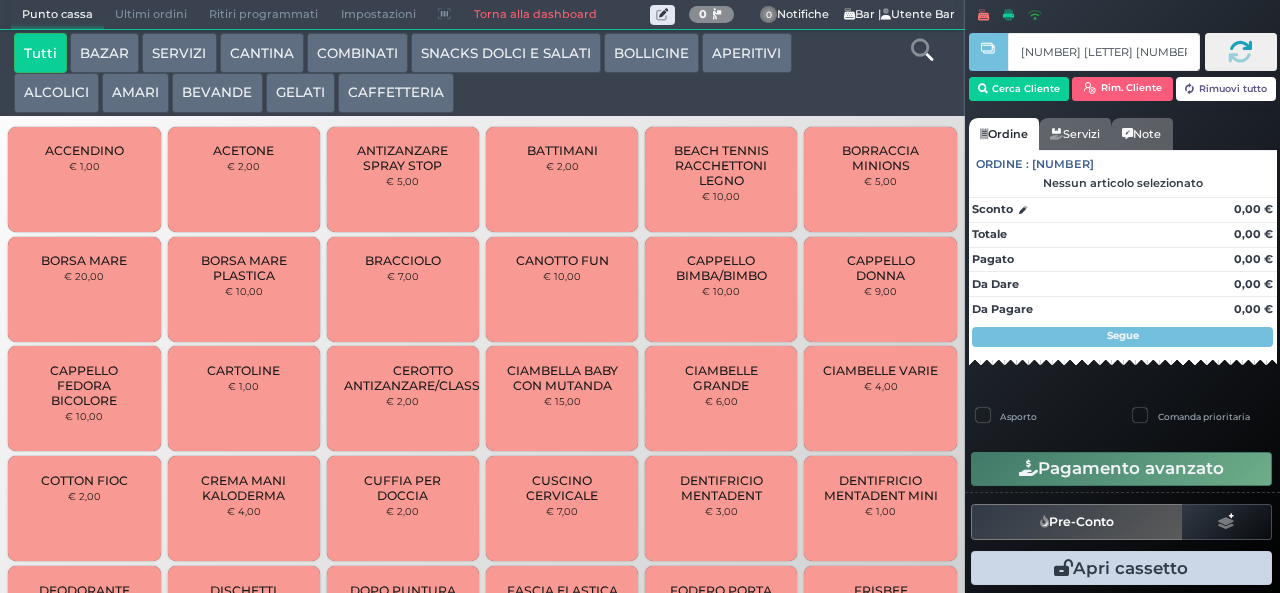 type on "[NUMBER] [LETTER] [NUMBER] [NUMBER] [NUMBER]" 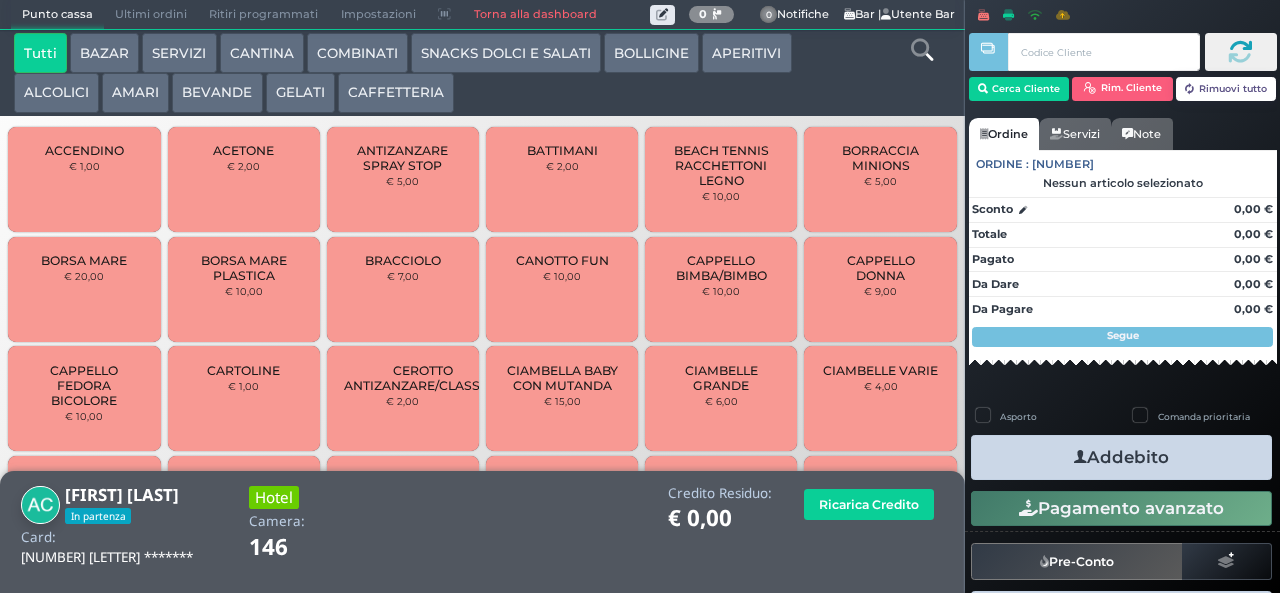 click at bounding box center (922, 50) 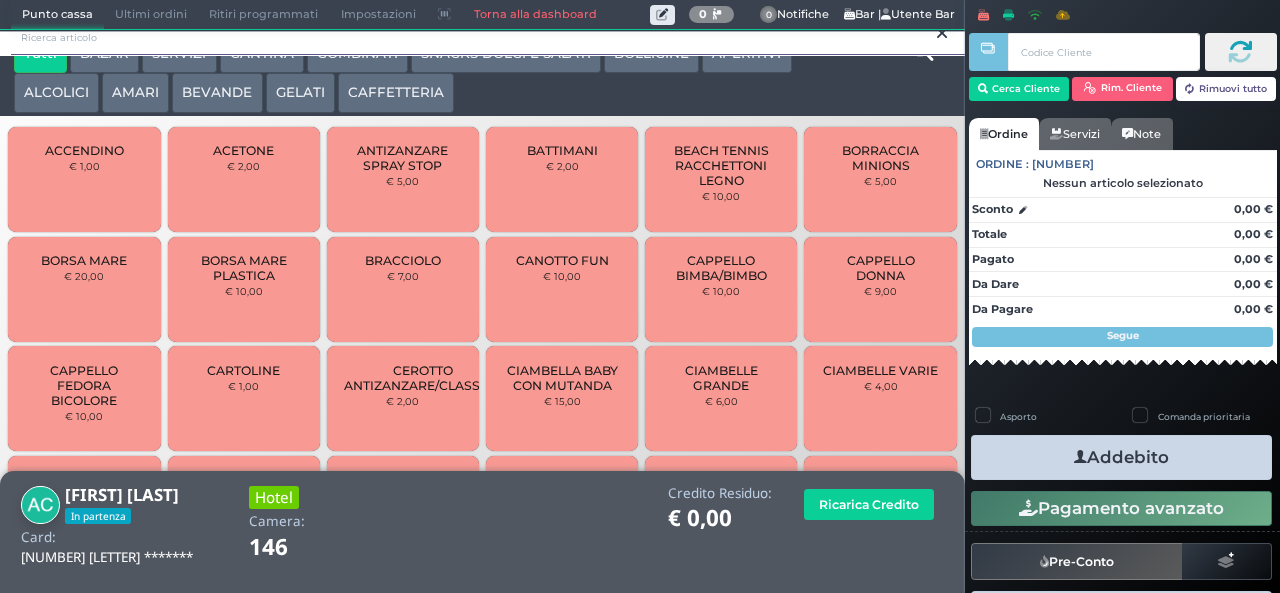 scroll, scrollTop: 0, scrollLeft: 0, axis: both 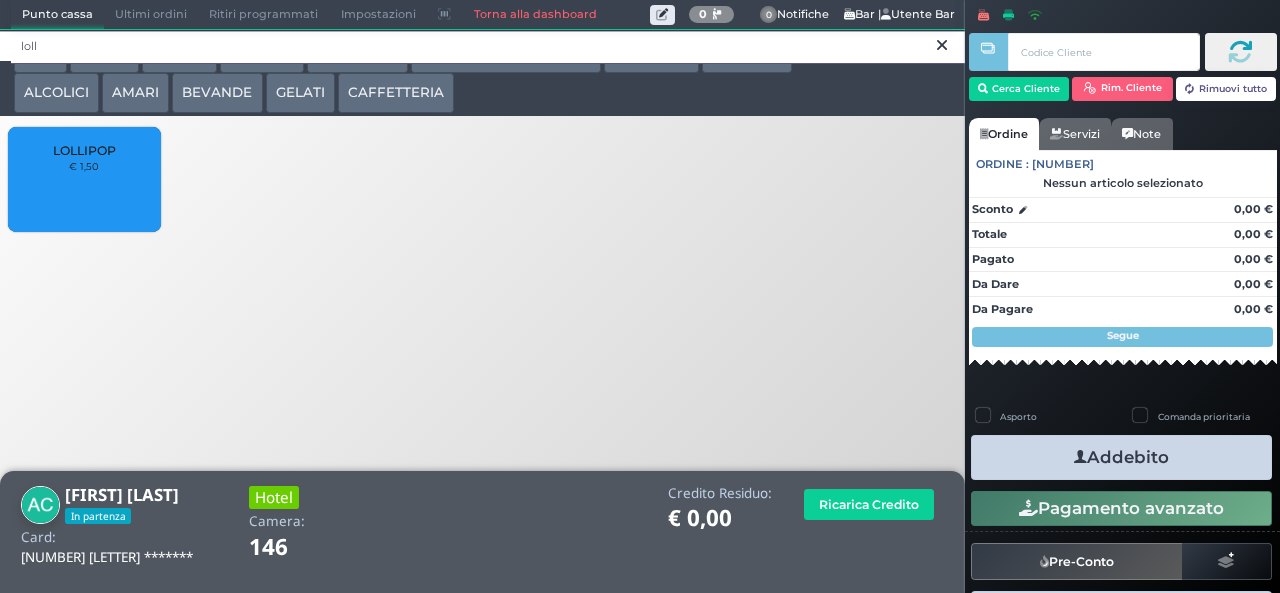 type on "loll" 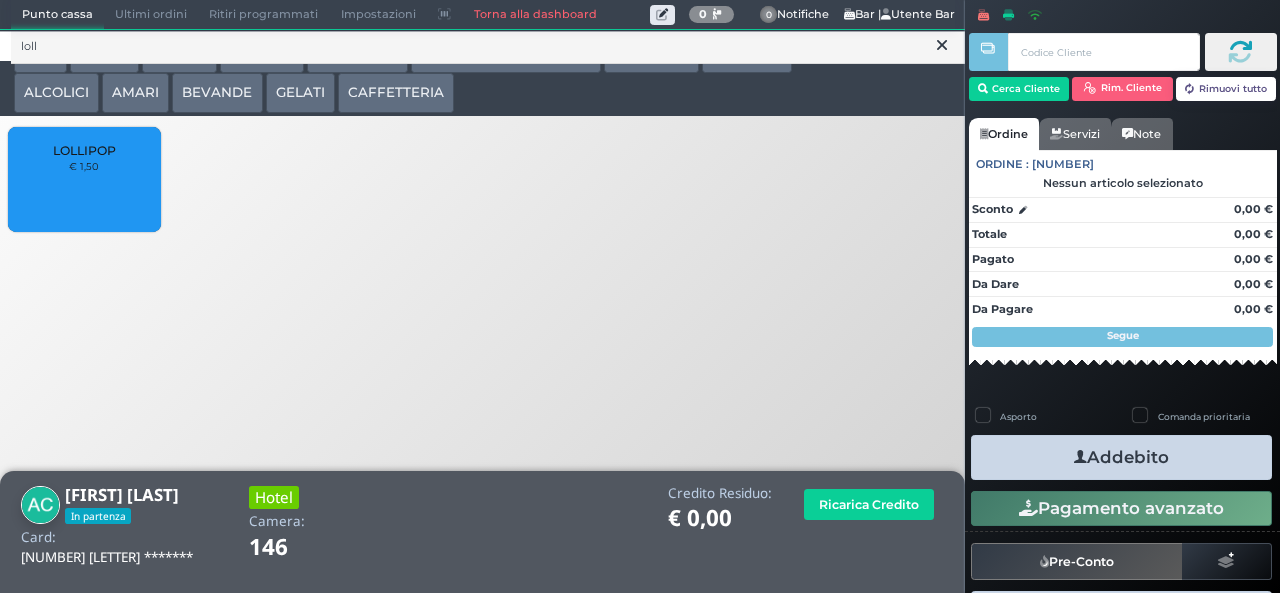 click on "LOLLIPOP
€ 1,50" at bounding box center [84, 179] 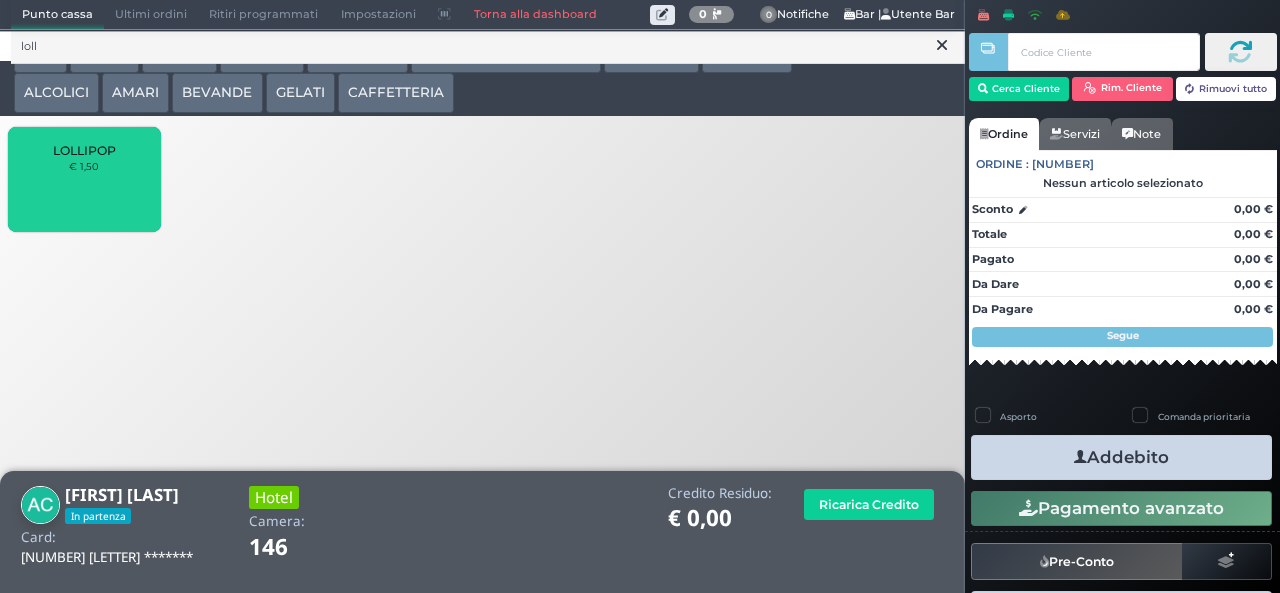 click on "LOLLIPOP" at bounding box center (84, 150) 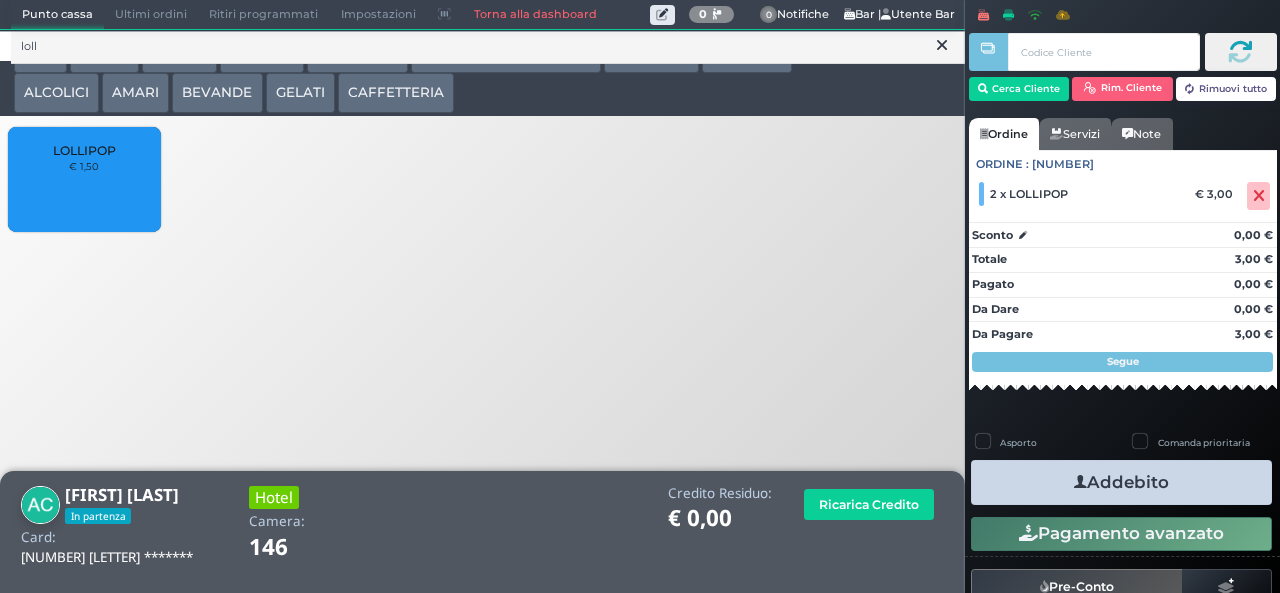 click on "Addebito" at bounding box center [1121, 482] 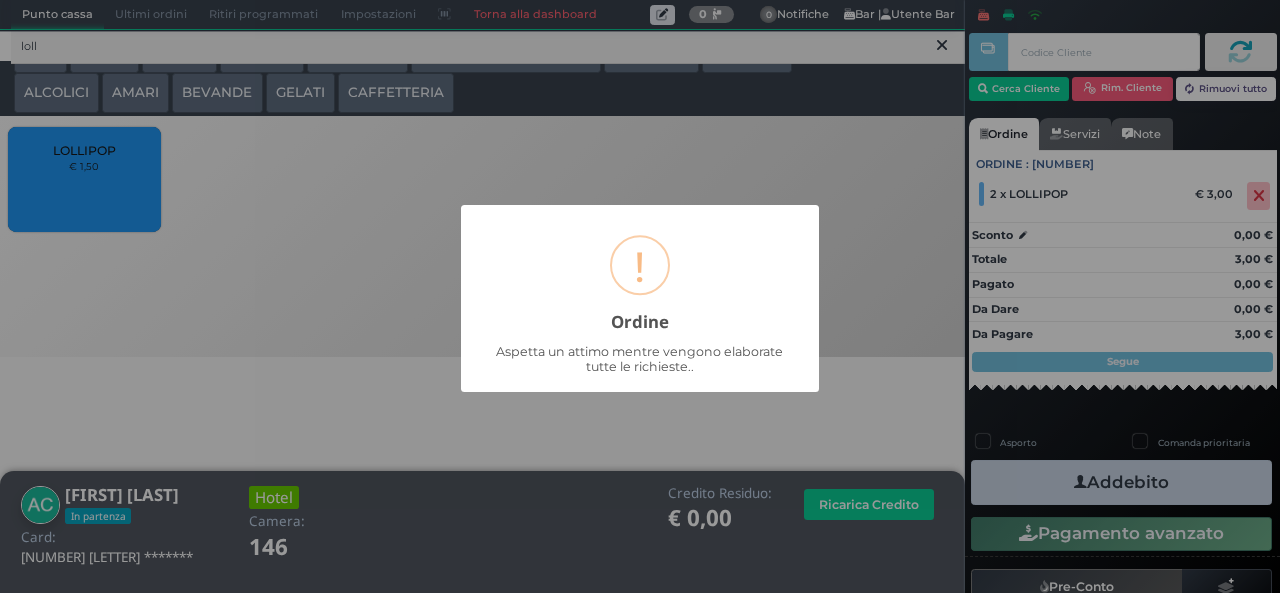 click on "× ! Ordine Aspetta un attimo mentre vengono elaborate tutte le richieste.. OK No Cancel" at bounding box center (640, 296) 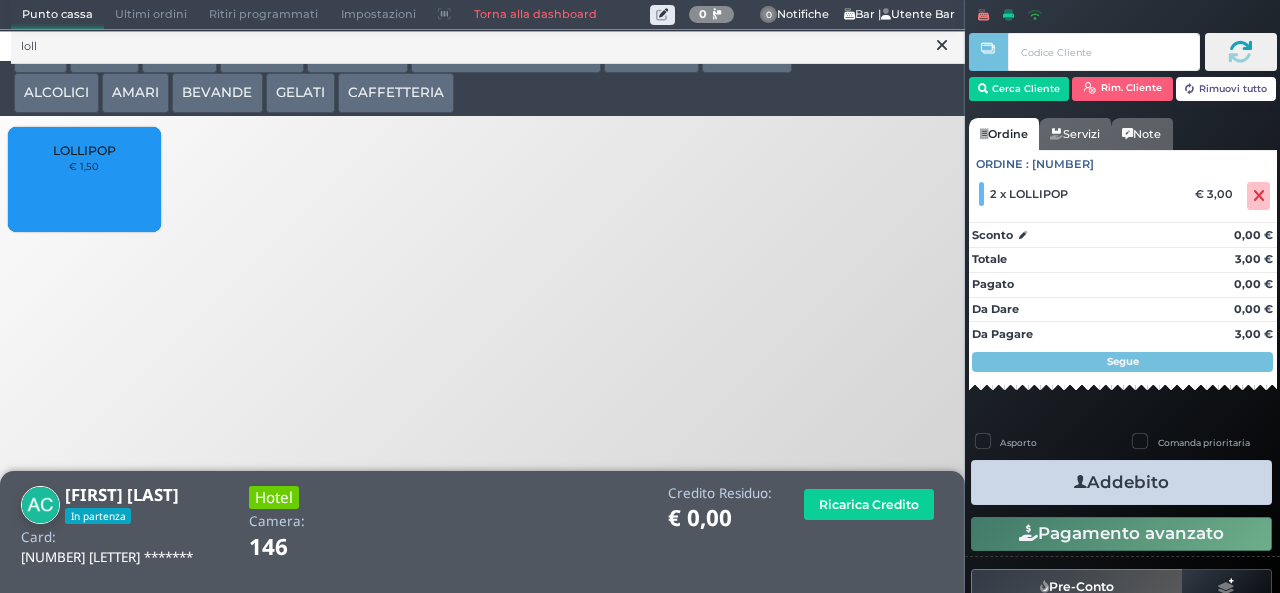 click on "Addebito" at bounding box center (1121, 482) 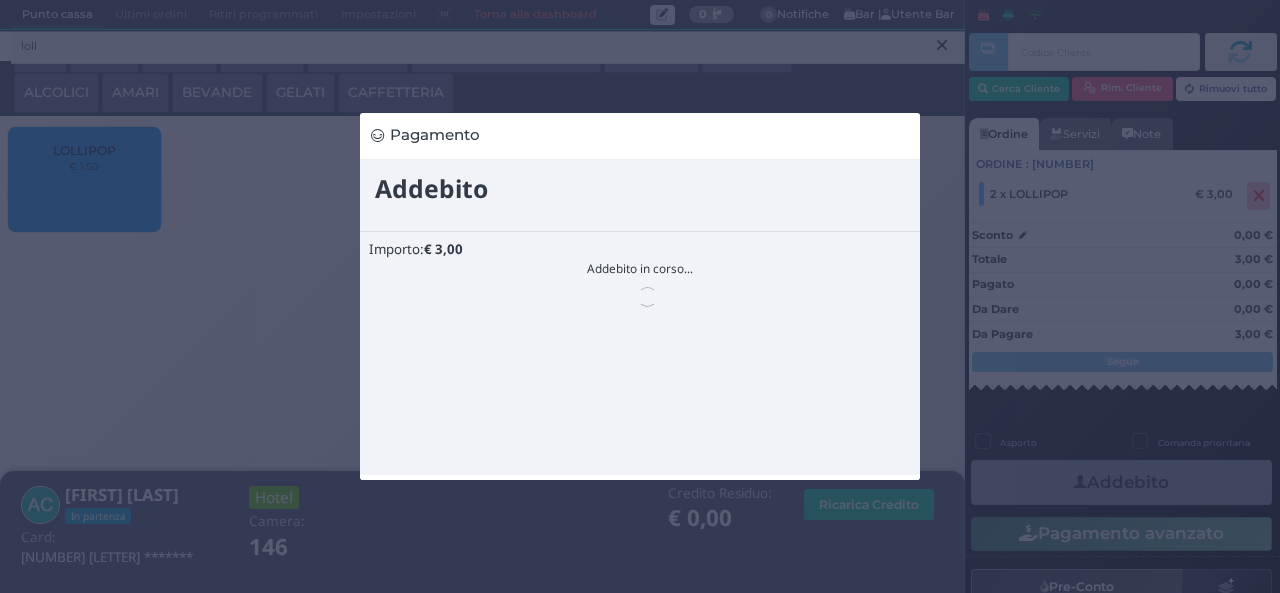 scroll, scrollTop: 0, scrollLeft: 0, axis: both 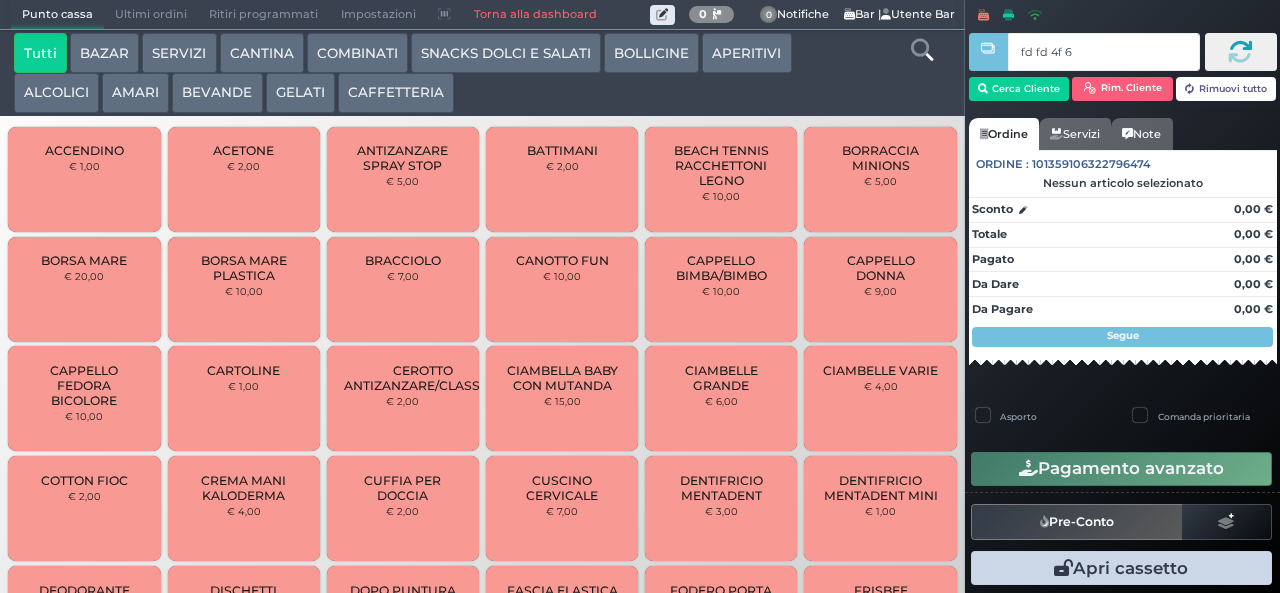 type on "fd fd 4f 67" 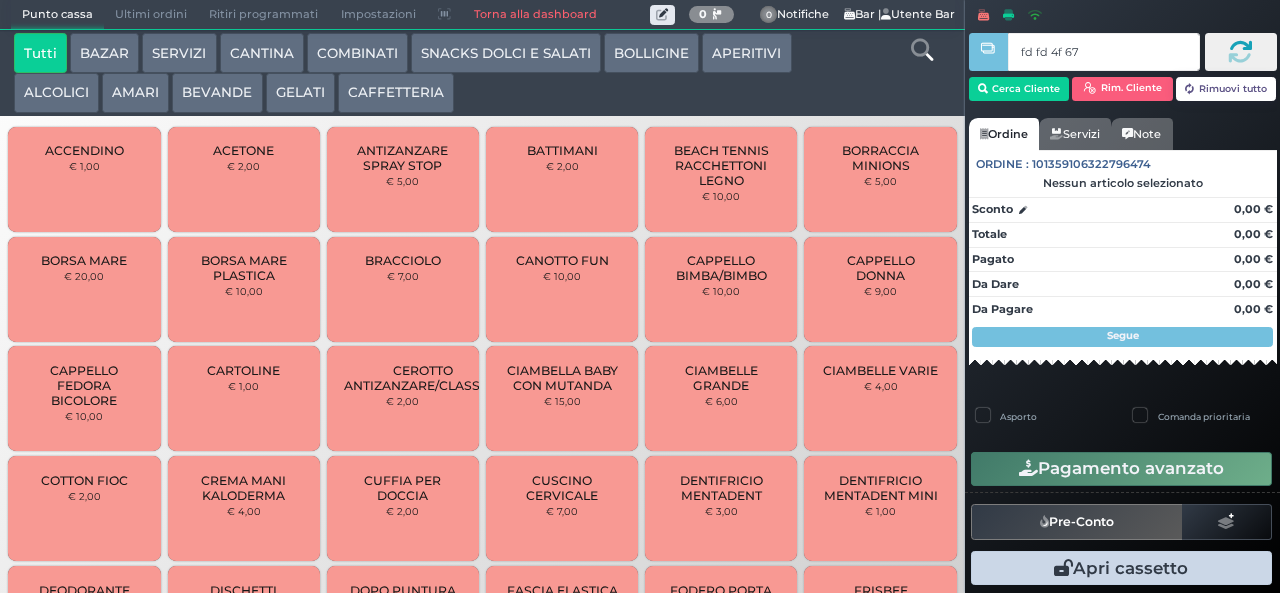 type 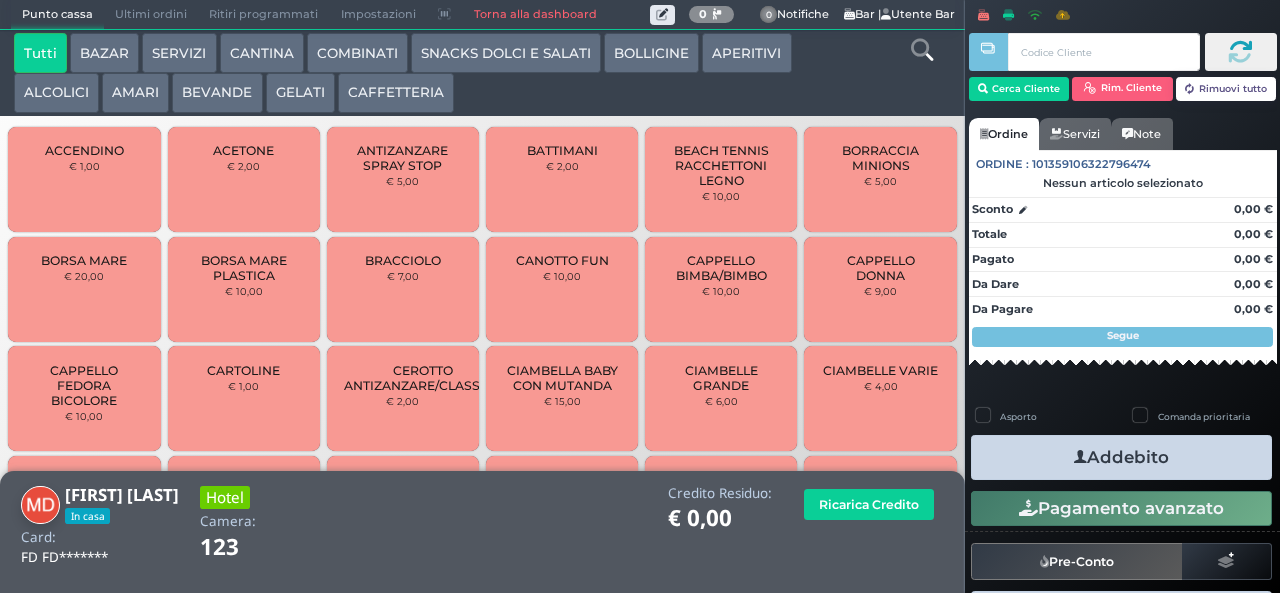 click at bounding box center [922, 50] 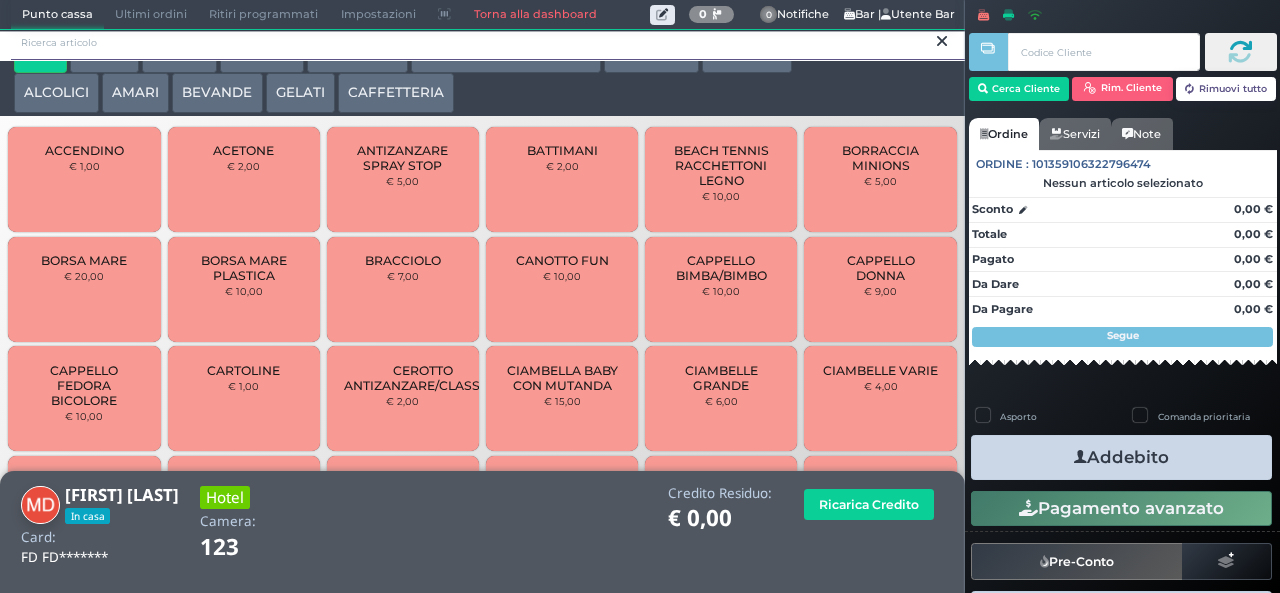 scroll, scrollTop: 0, scrollLeft: 0, axis: both 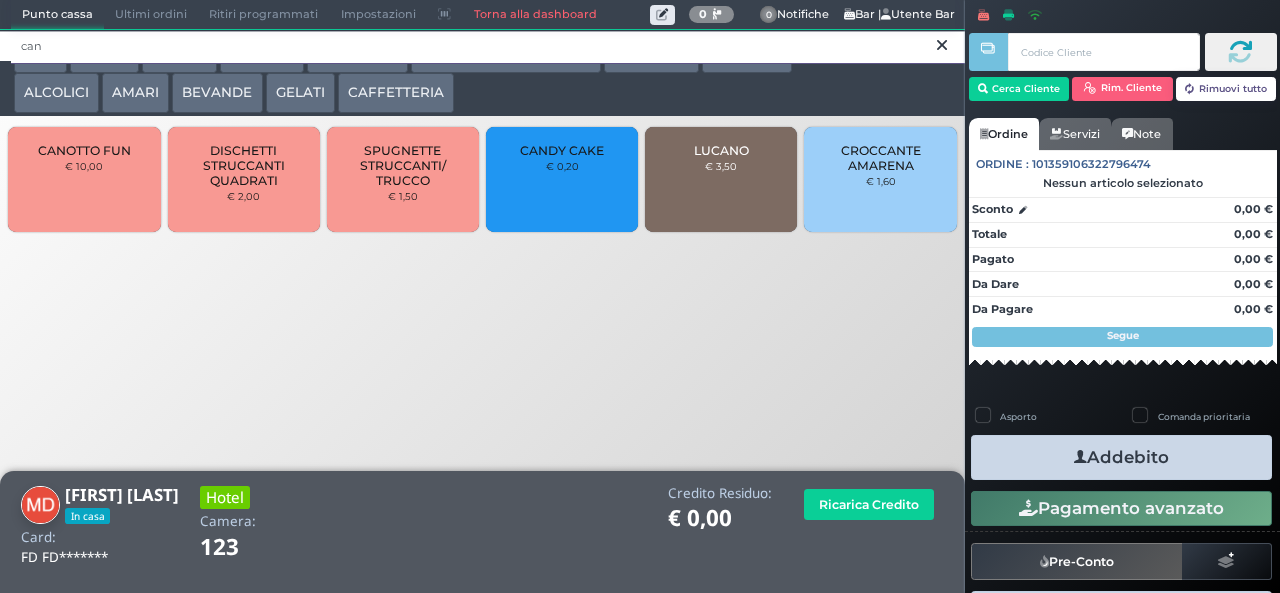 type on "can" 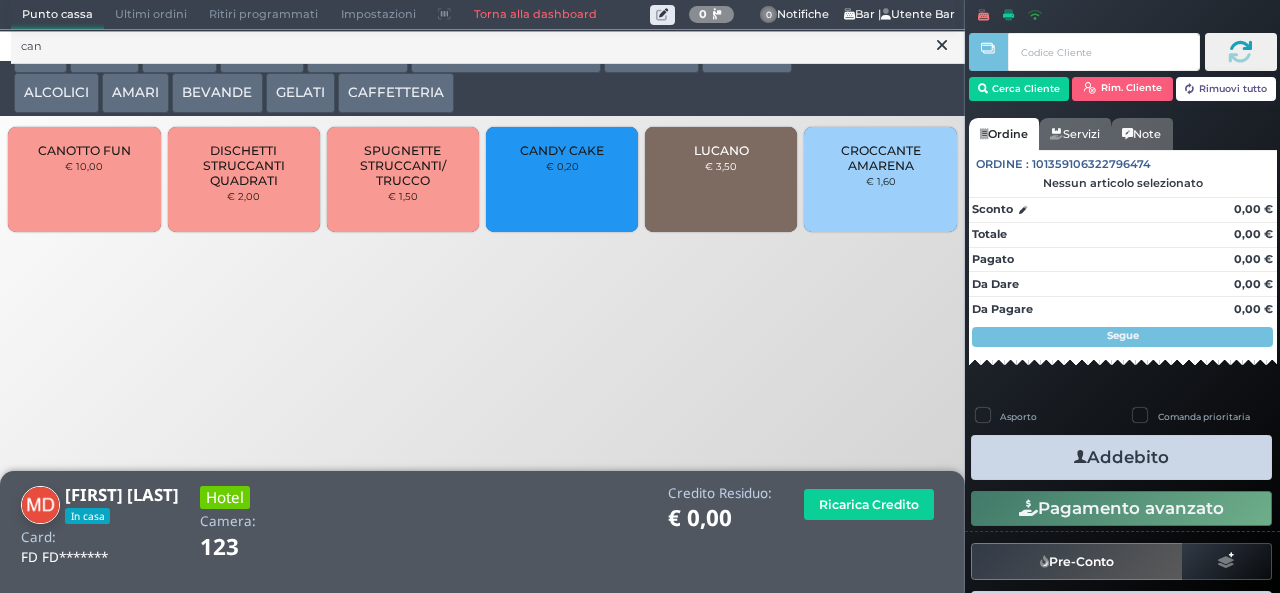 click on "CANDY CAKE
€ 0,20" at bounding box center (562, 179) 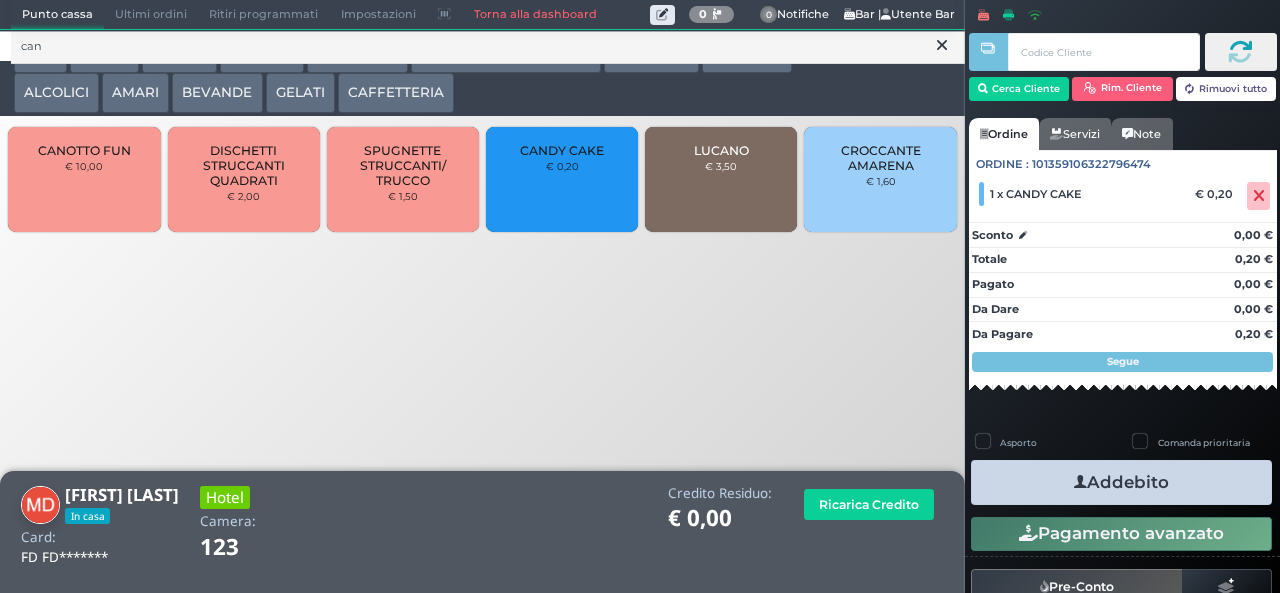 click on "Addebito" at bounding box center [1121, 482] 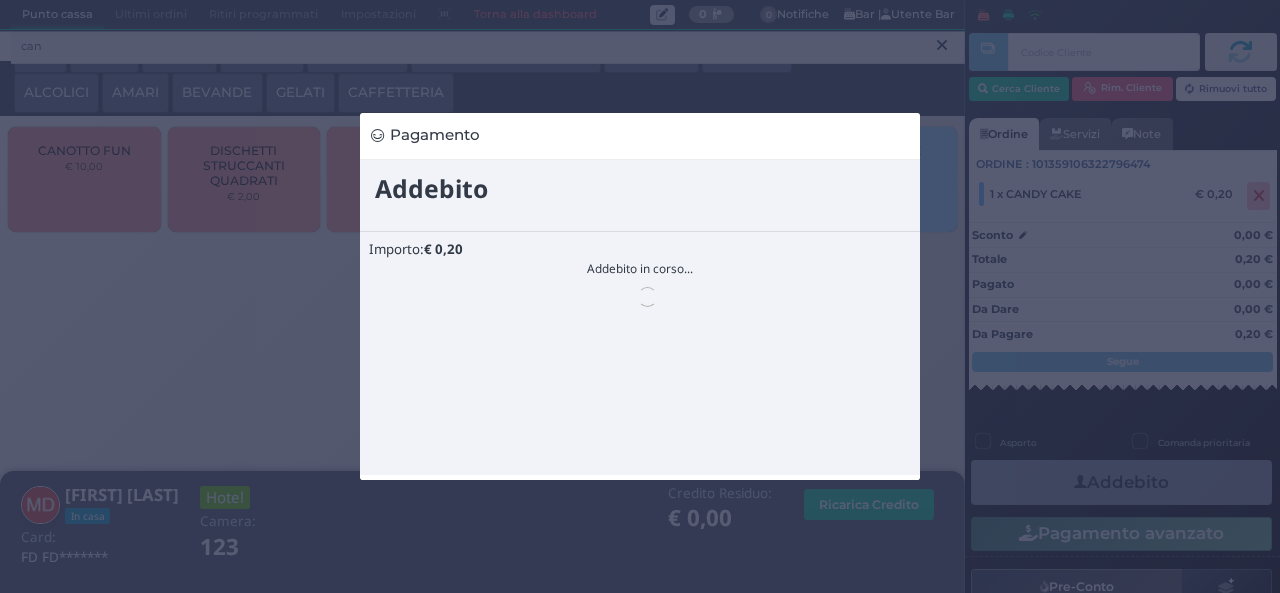 scroll, scrollTop: 0, scrollLeft: 0, axis: both 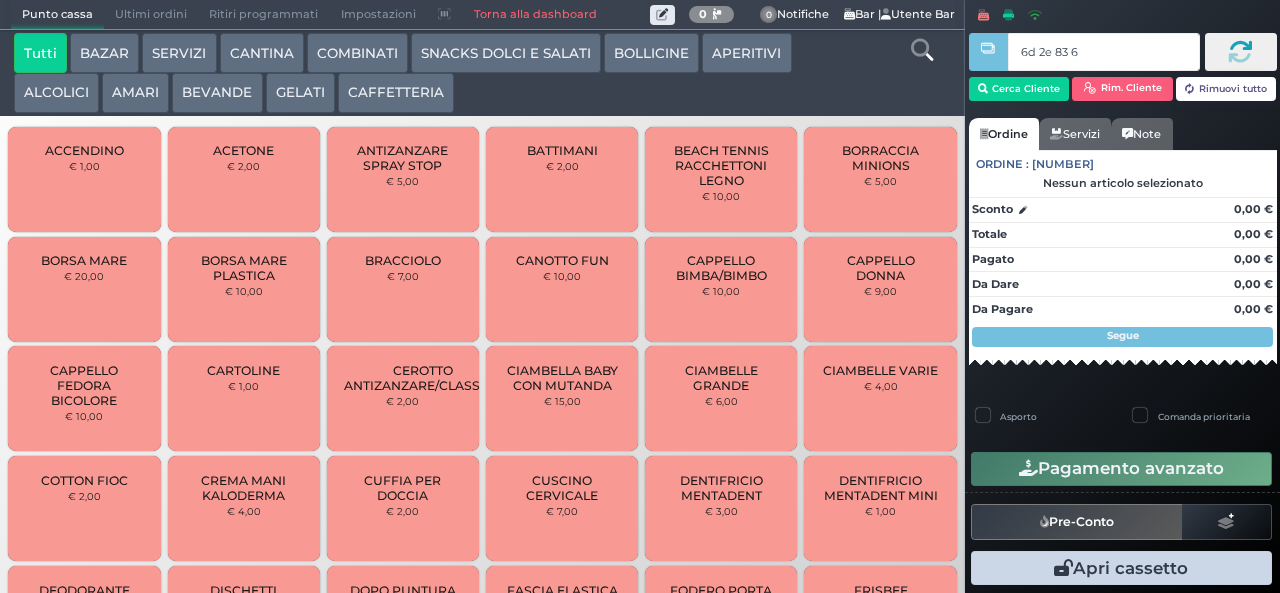 type on "6d 2e 83 66" 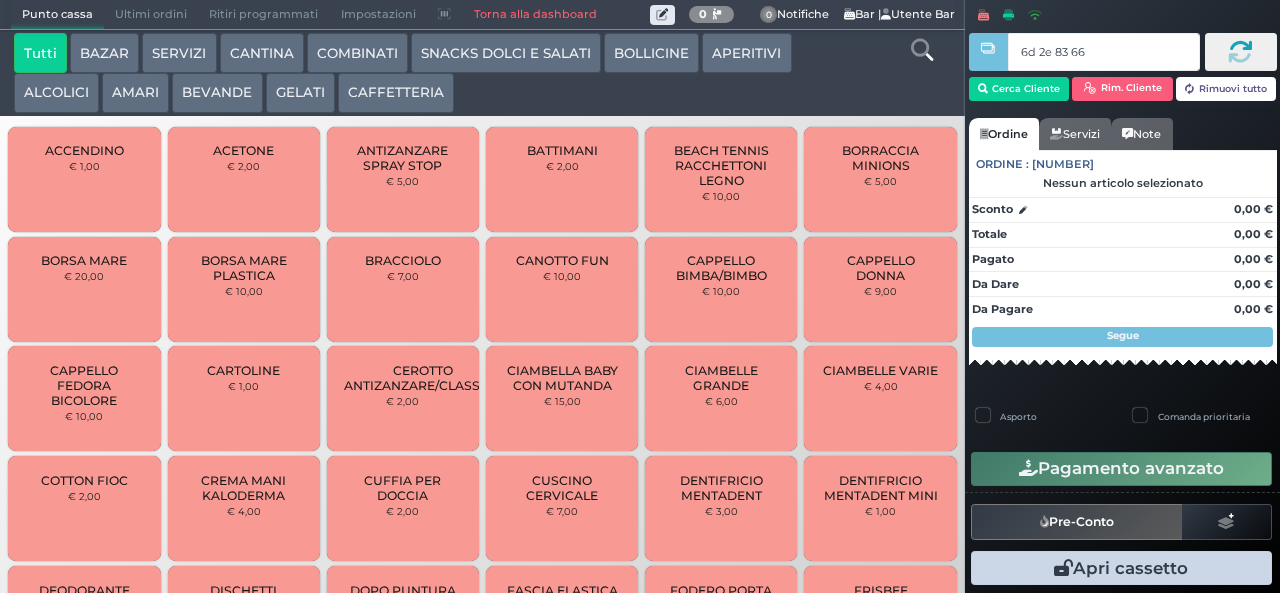 type 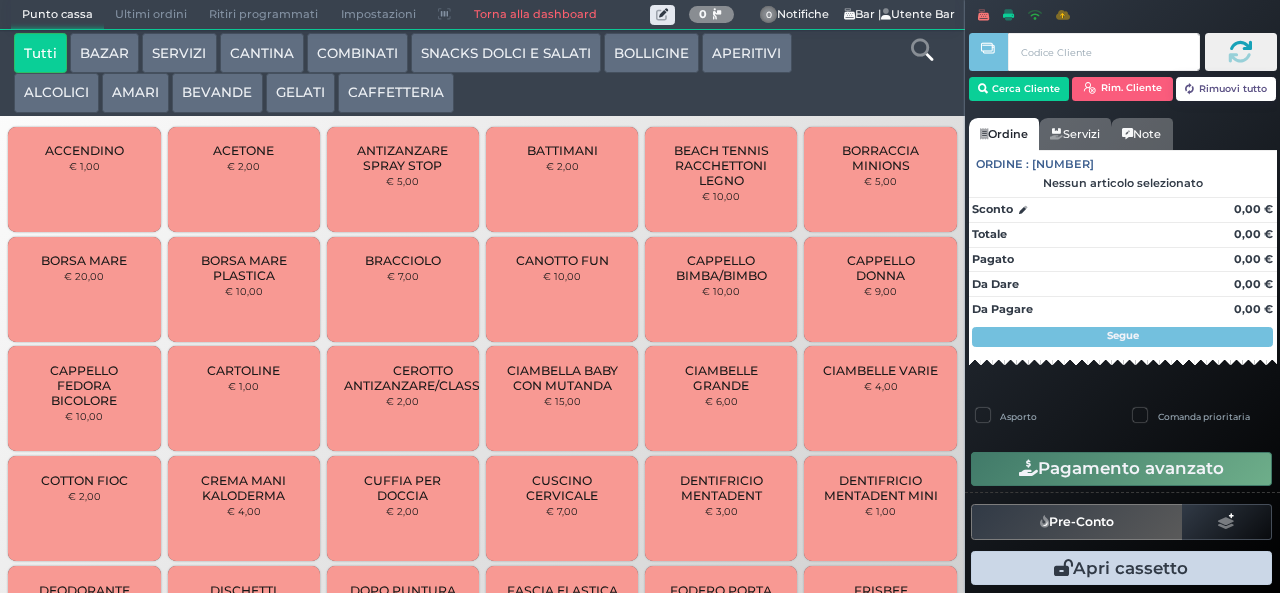 click at bounding box center [0, 0] 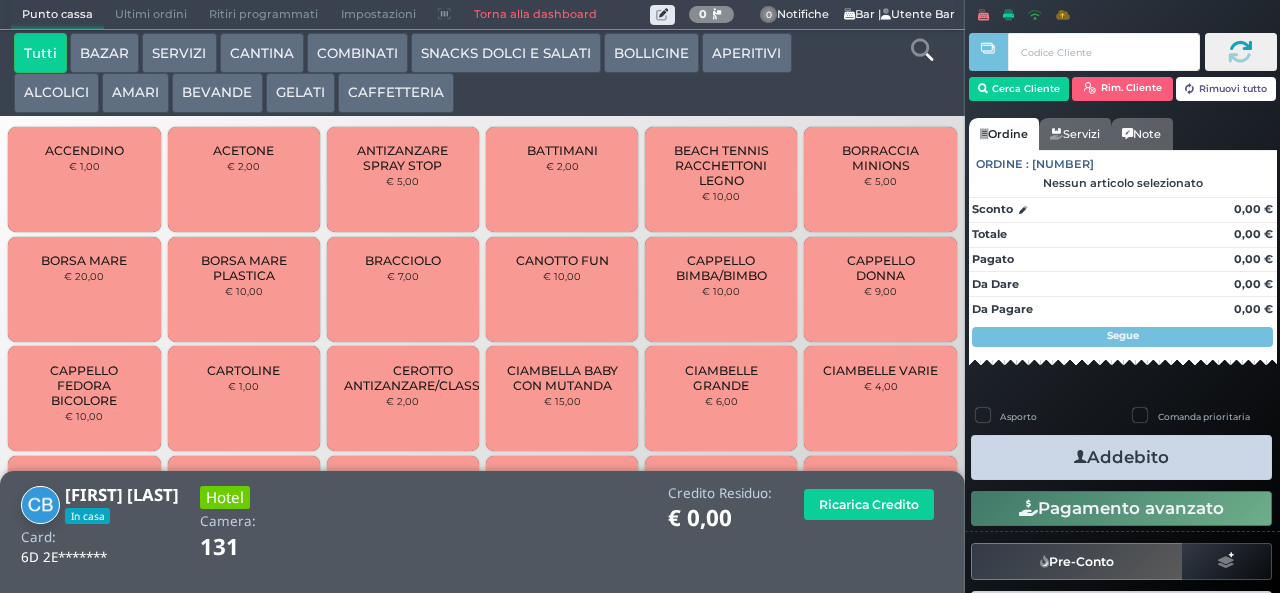 click at bounding box center [922, 50] 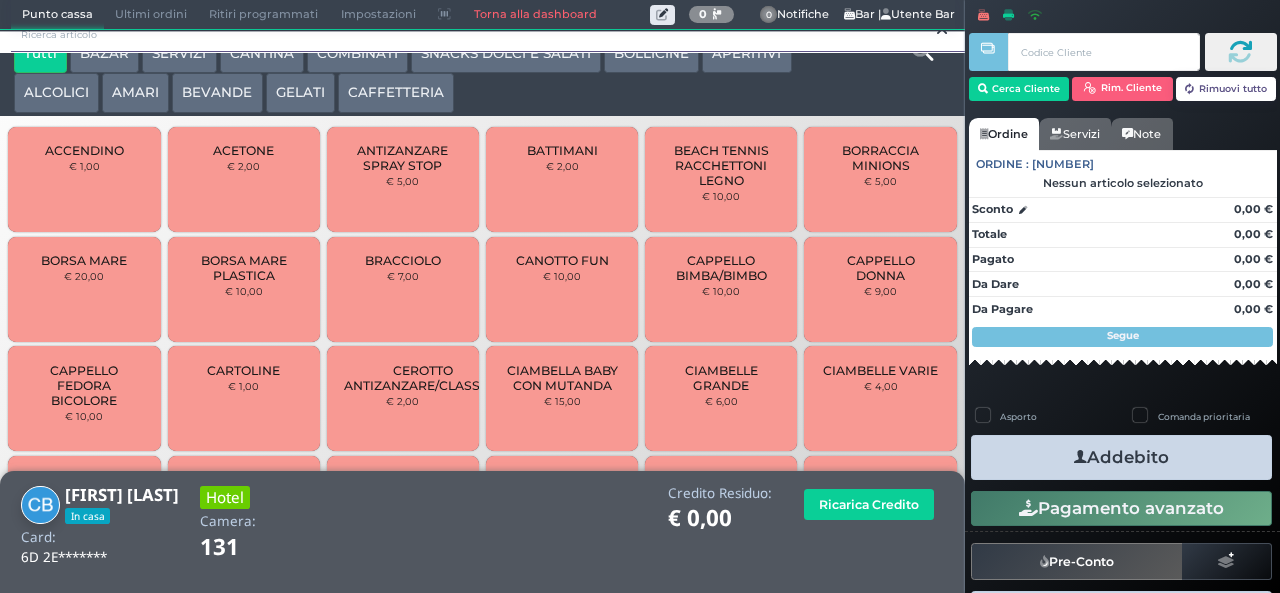 scroll, scrollTop: 0, scrollLeft: 0, axis: both 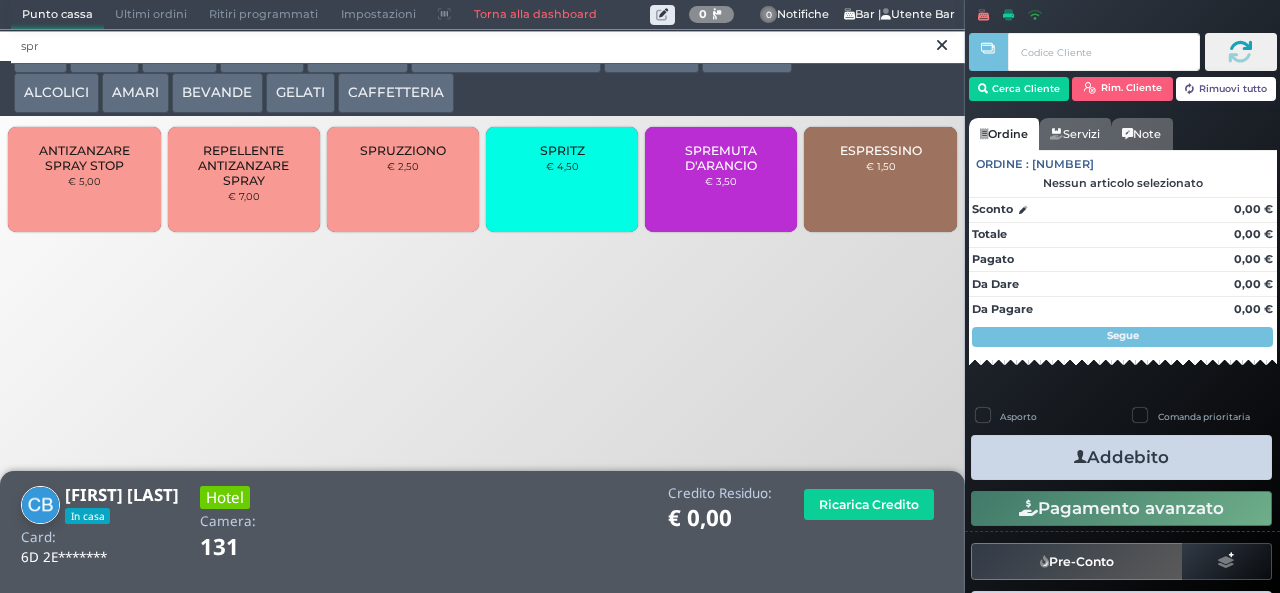 type on "spr" 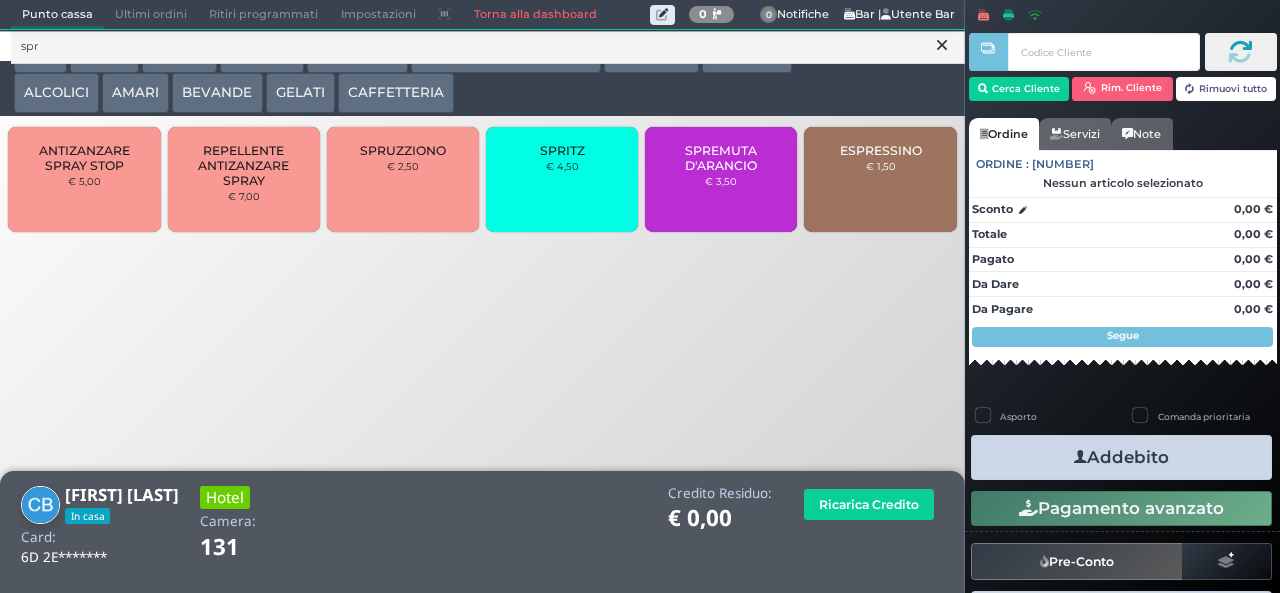 click on "SPRITZ
€ 4,50" at bounding box center [562, 179] 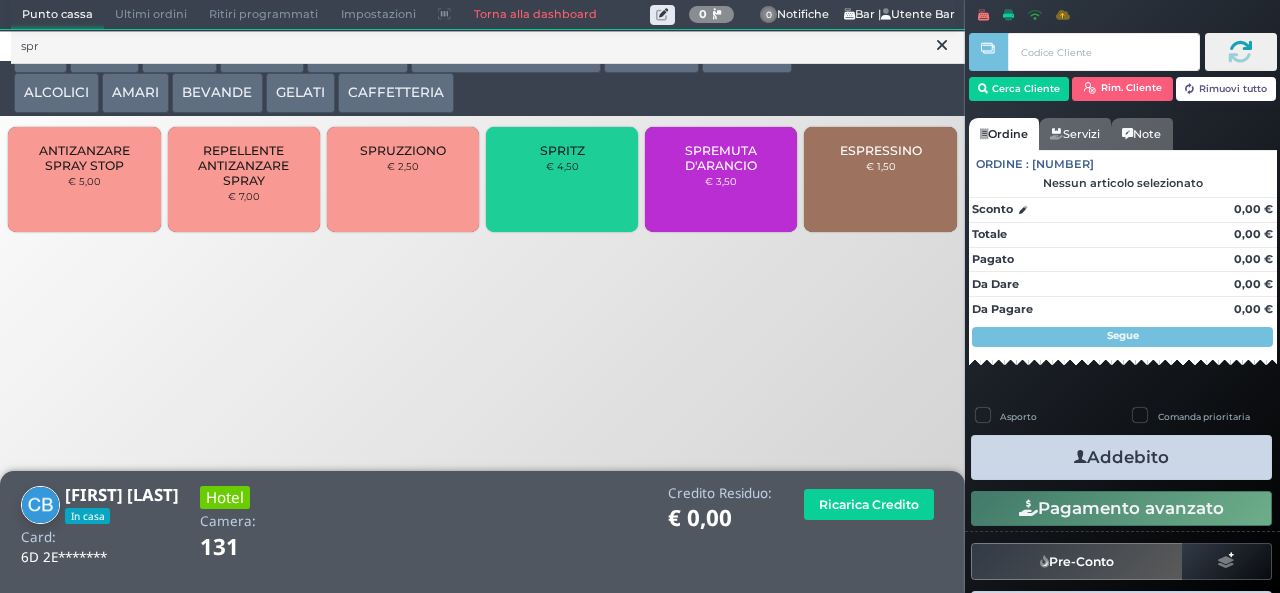 click on "SPRITZ
€ 4,50" at bounding box center [562, 179] 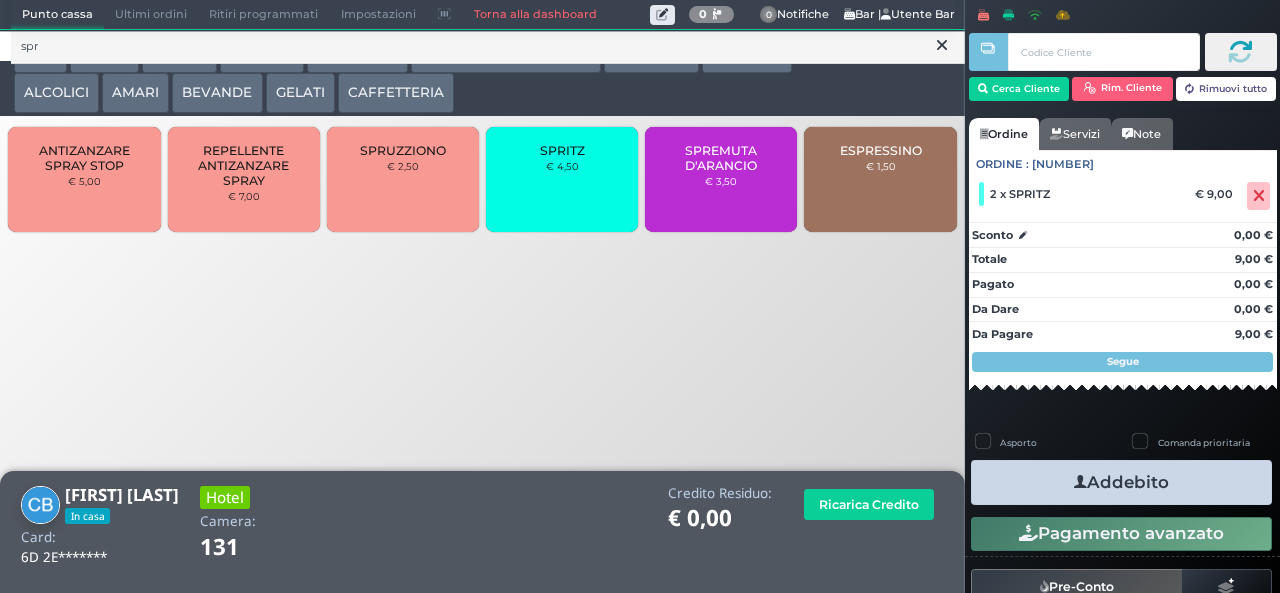 click on "Addebito" at bounding box center [1121, 482] 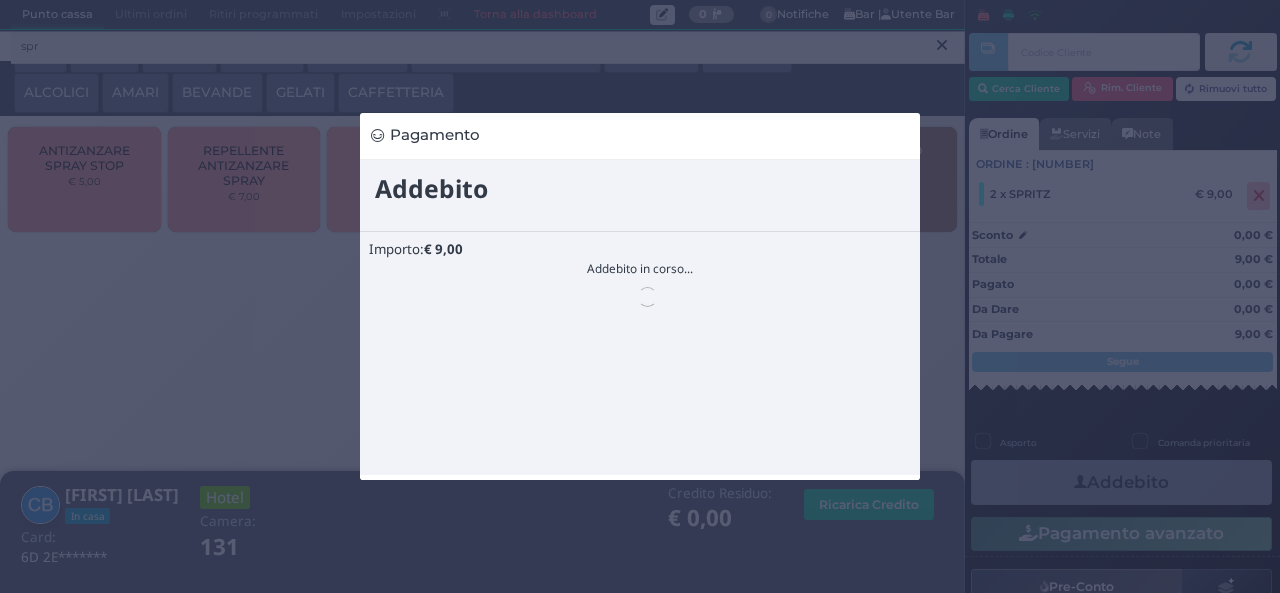 scroll, scrollTop: 0, scrollLeft: 0, axis: both 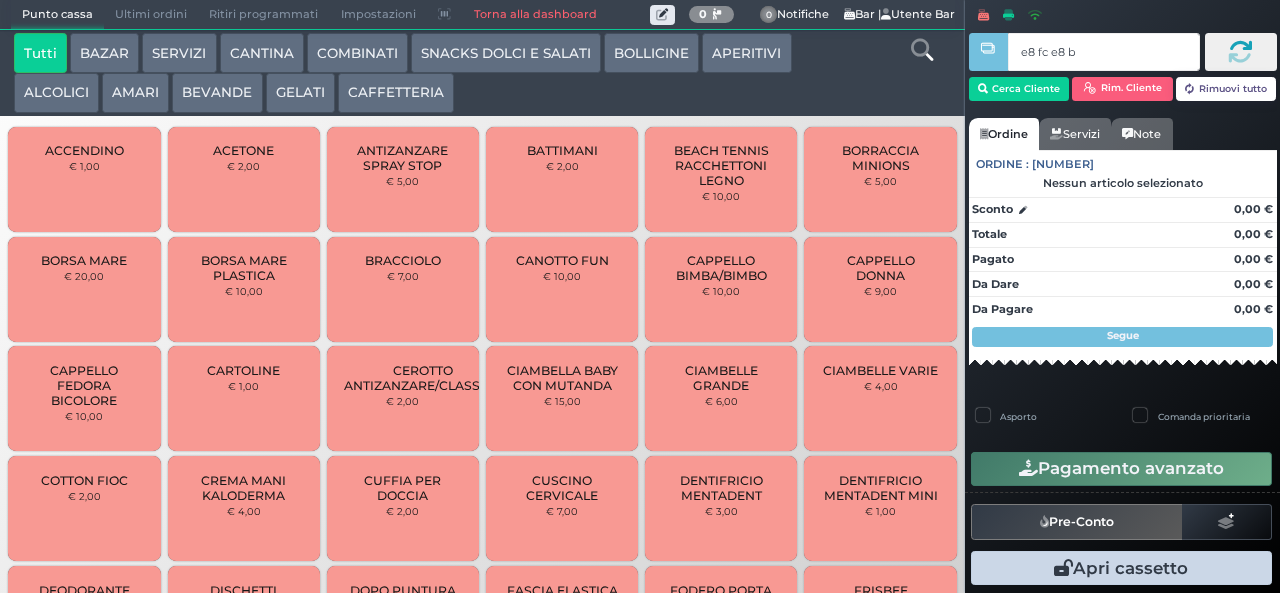 type on "e8 fc e8 b9" 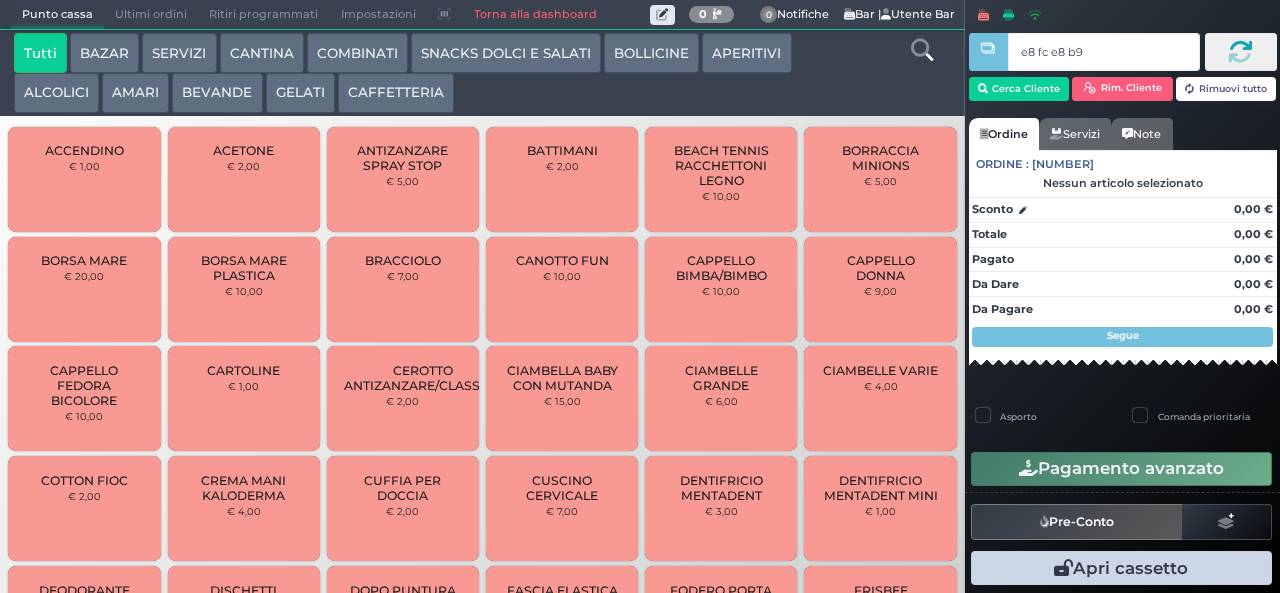 type 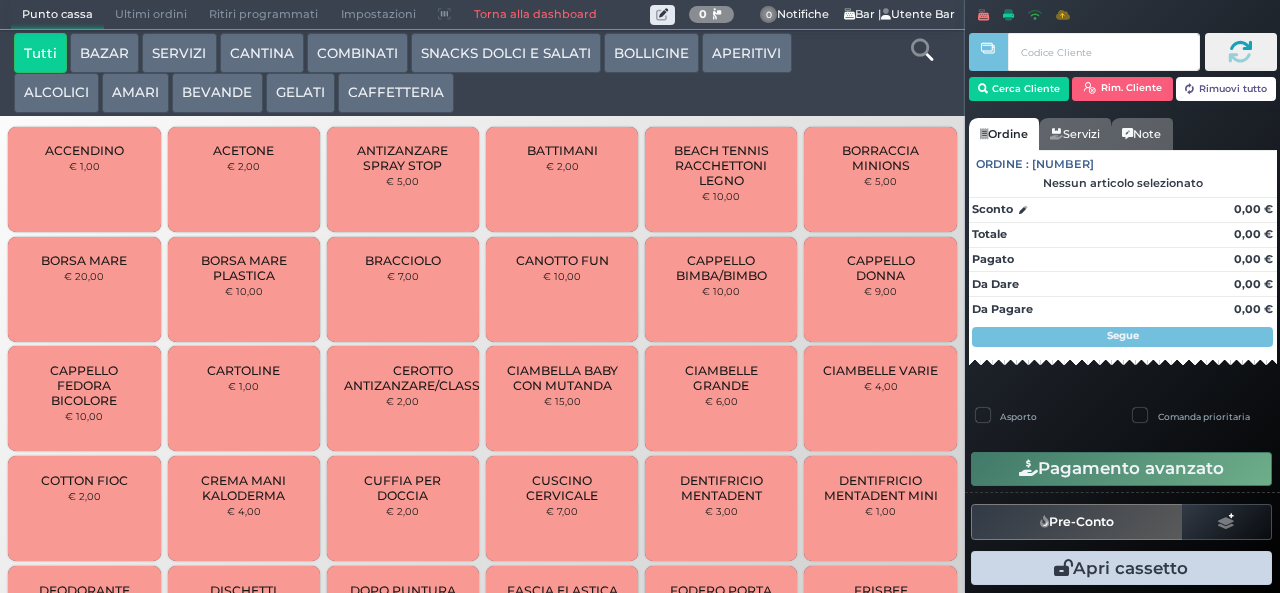 click at bounding box center (0, 0) 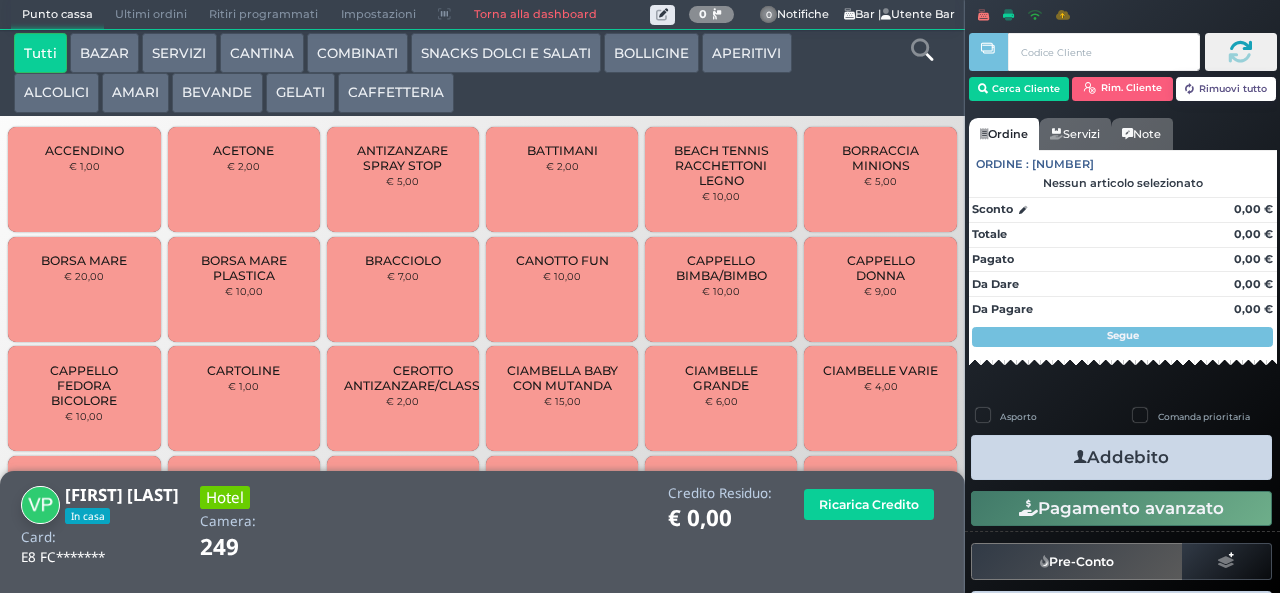 click at bounding box center (922, 47) 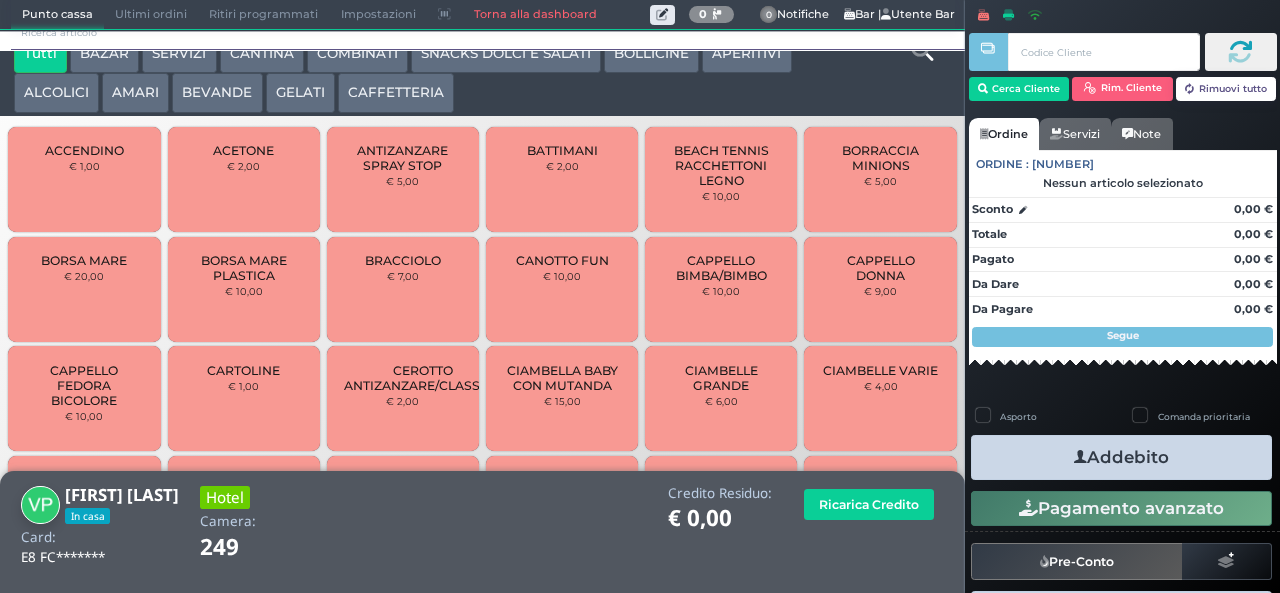 scroll, scrollTop: 0, scrollLeft: 0, axis: both 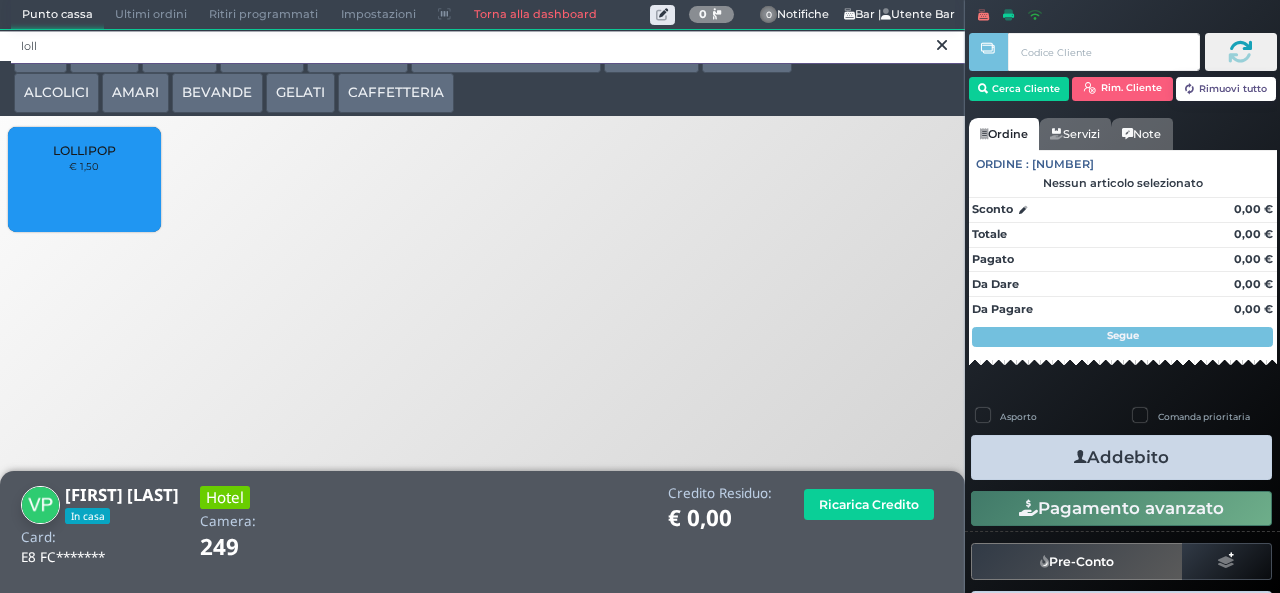 type on "loll" 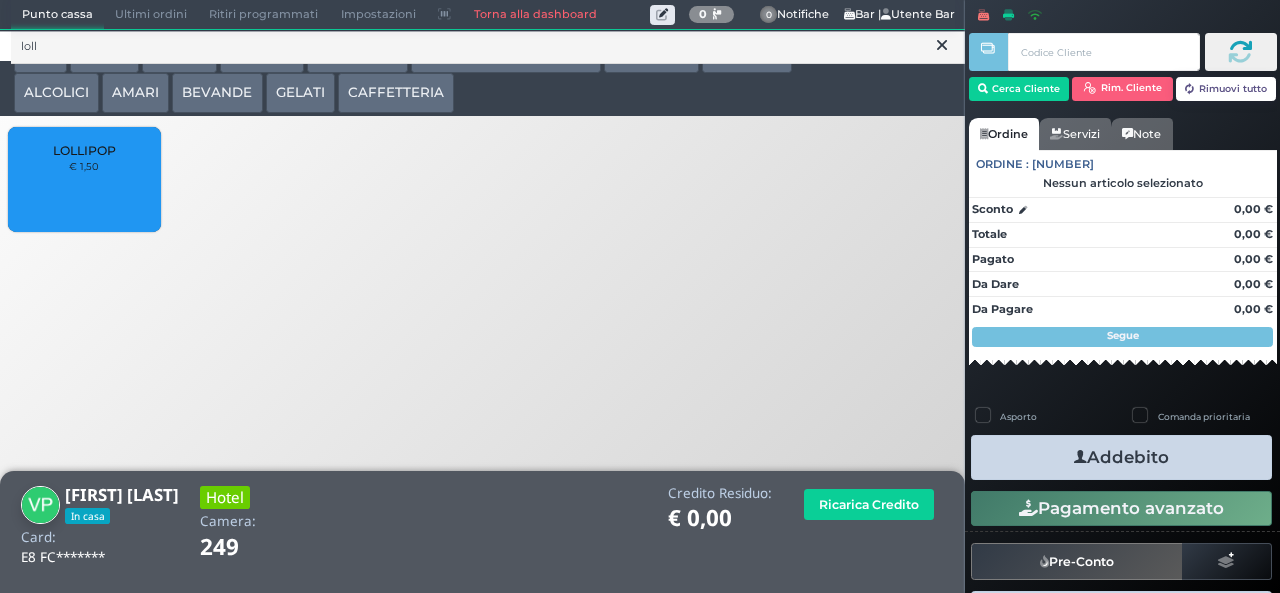 click on "LOLLIPOP
€ 1,50" at bounding box center [84, 179] 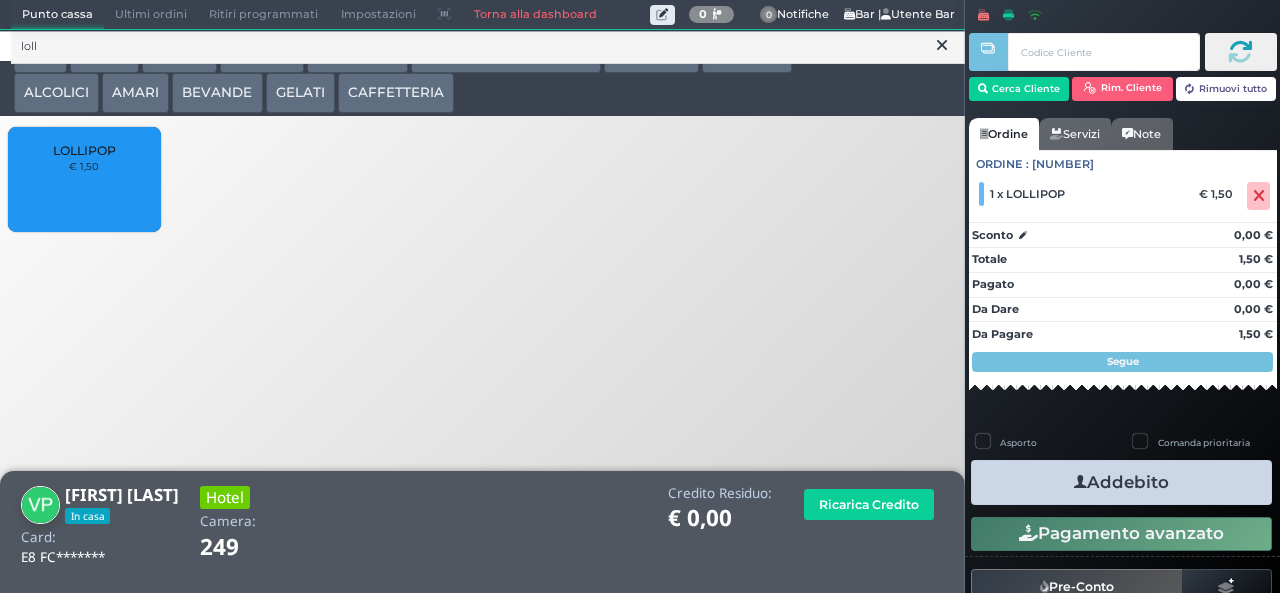 click on "Addebito" at bounding box center (1121, 482) 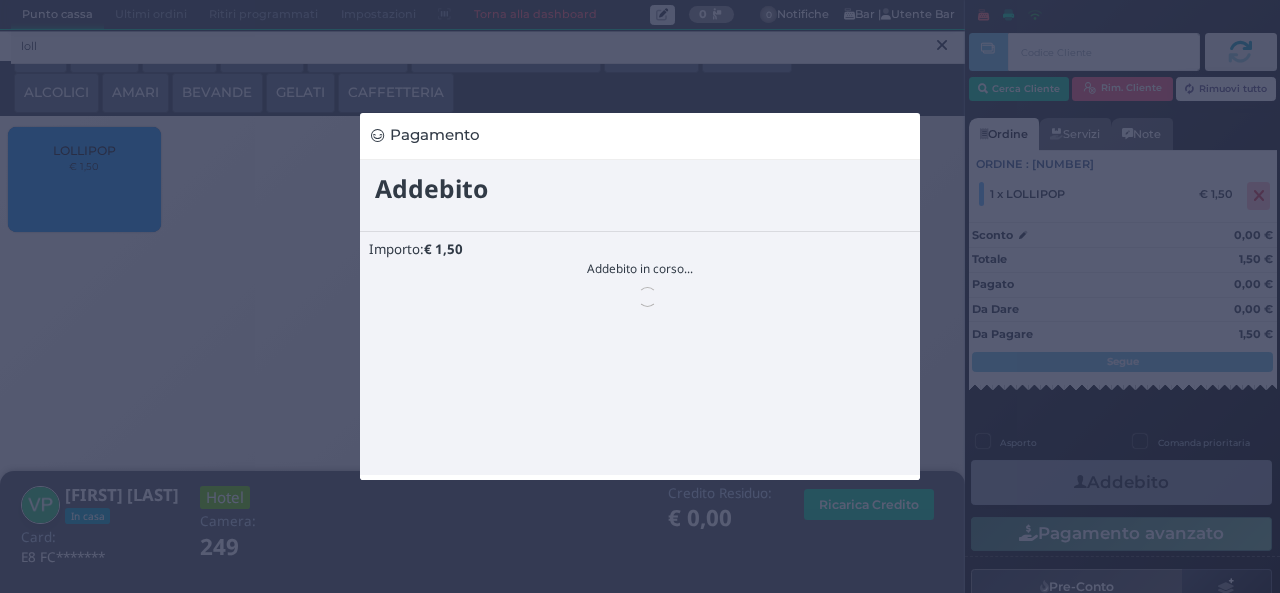 scroll, scrollTop: 0, scrollLeft: 0, axis: both 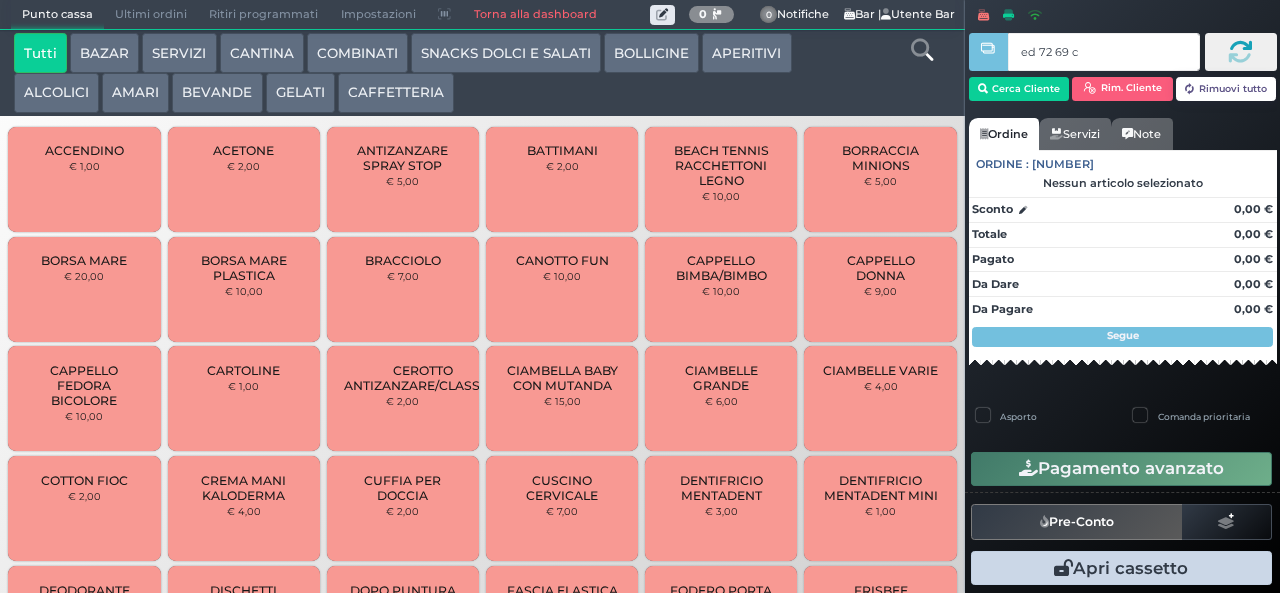 type on "ed 72 69 c[NUMBER]" 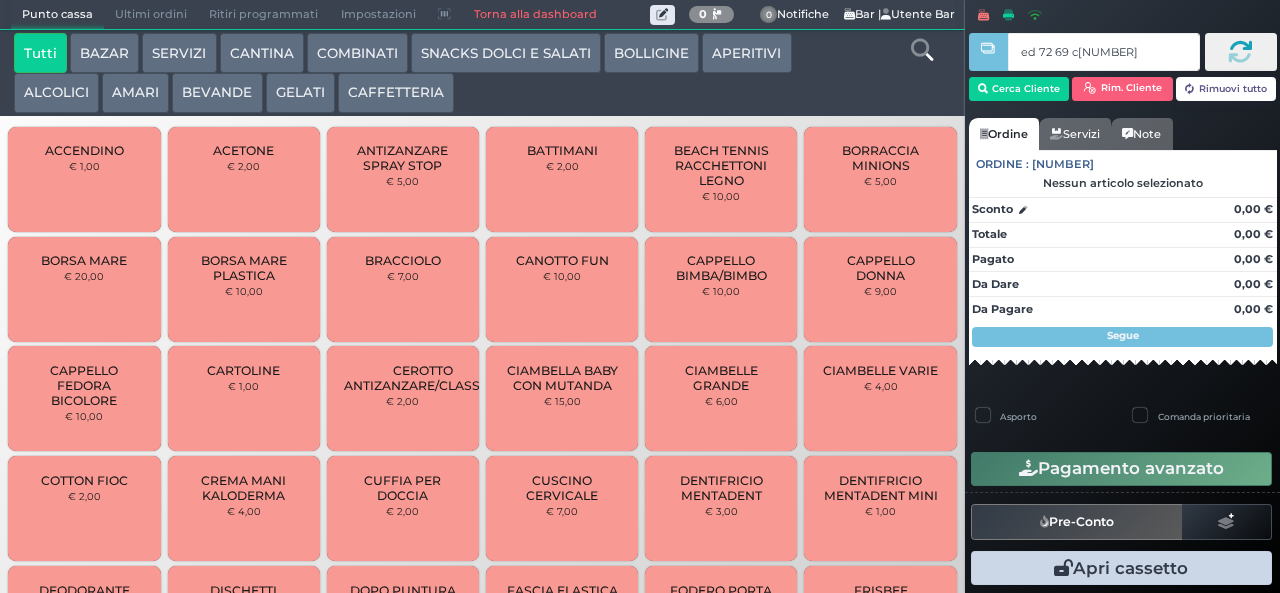type 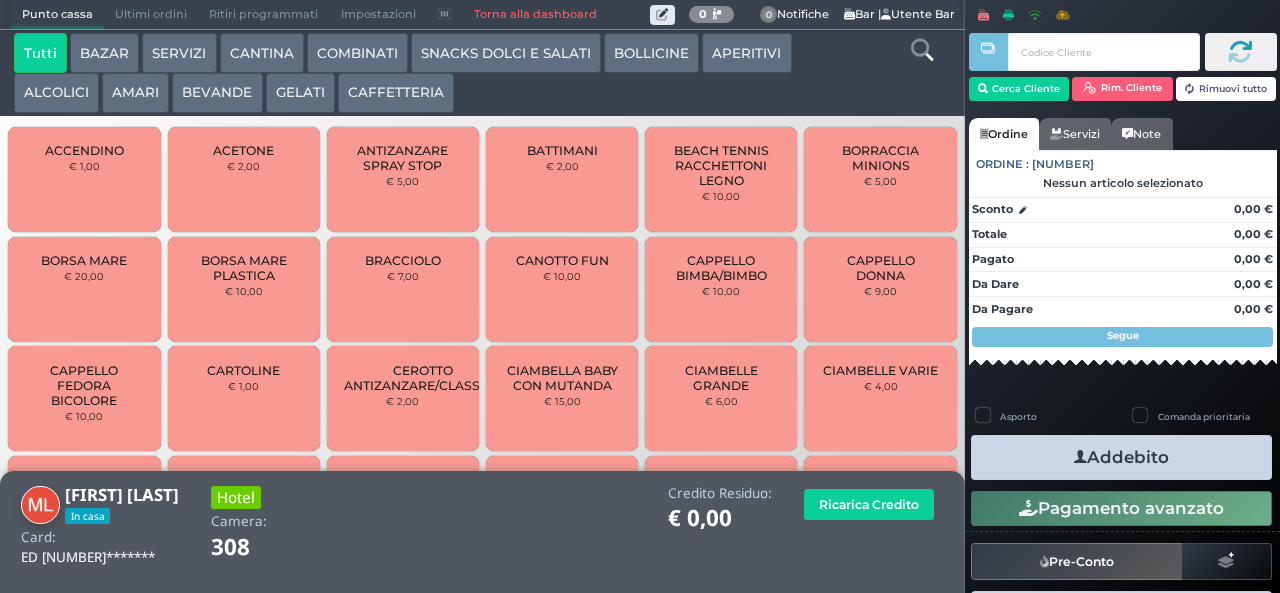 click at bounding box center [922, 50] 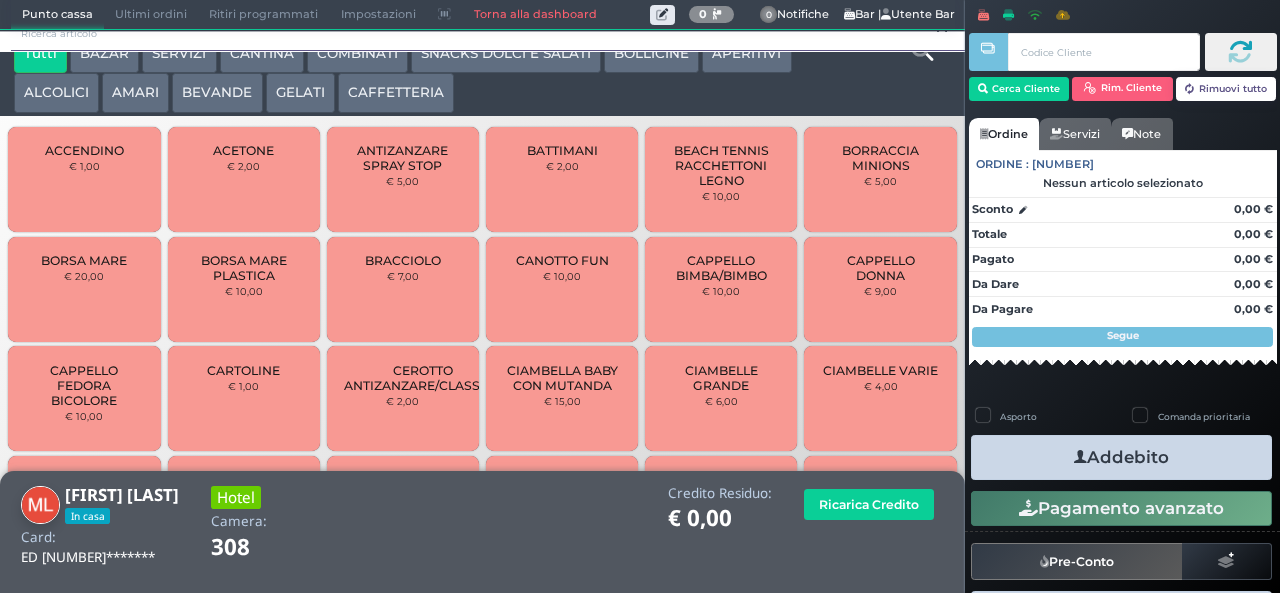 scroll, scrollTop: 18, scrollLeft: 0, axis: vertical 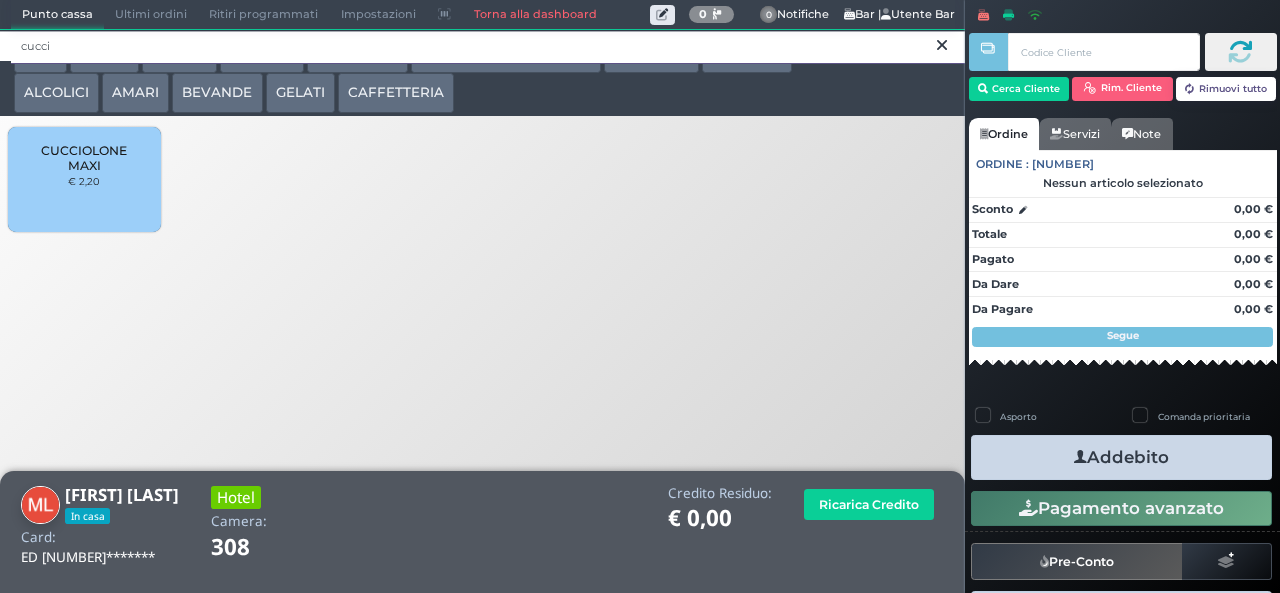 type on "cucci" 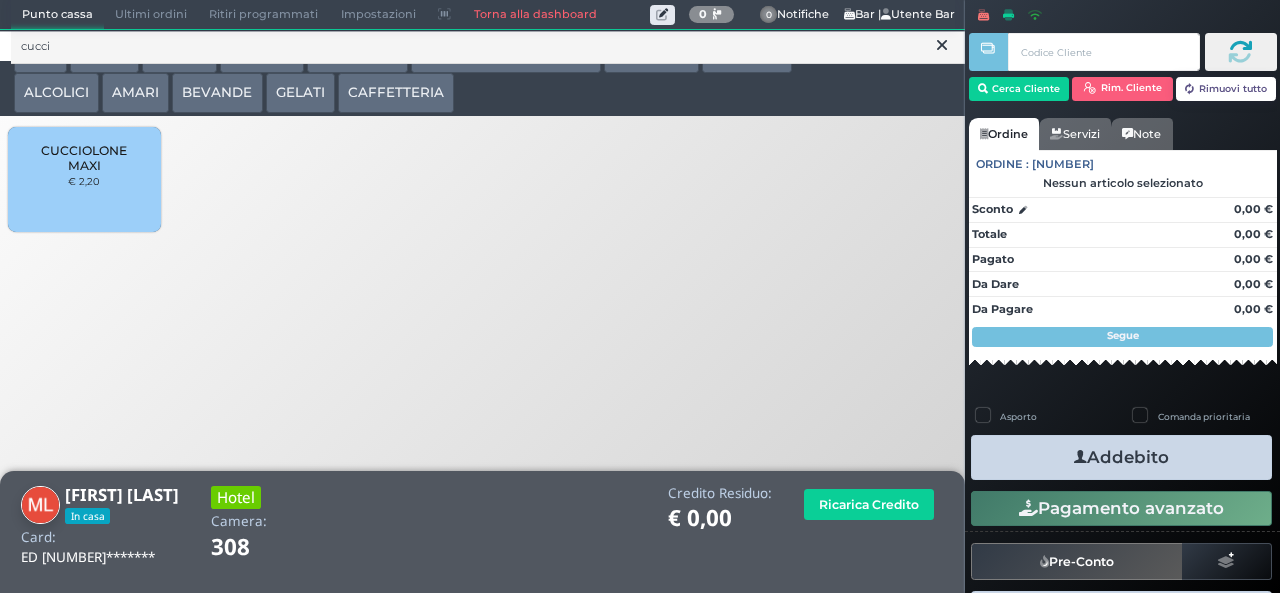 click on "CUCCIOLONE MAXI" at bounding box center (84, 158) 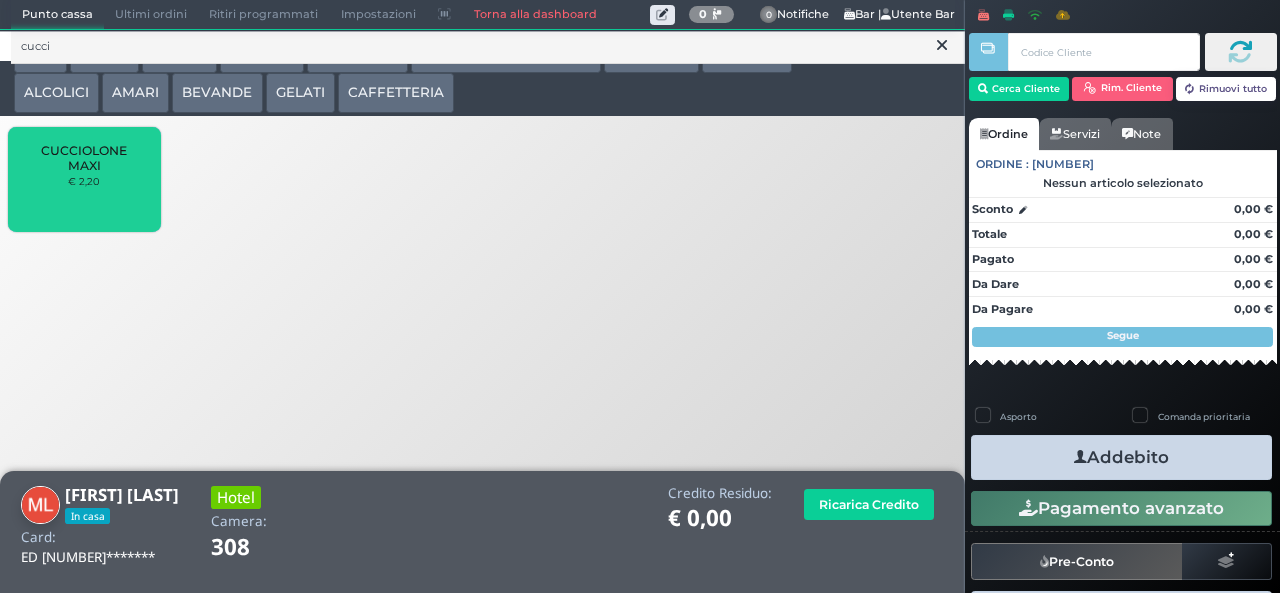 click on "CUCCIOLONE MAXI" at bounding box center (84, 158) 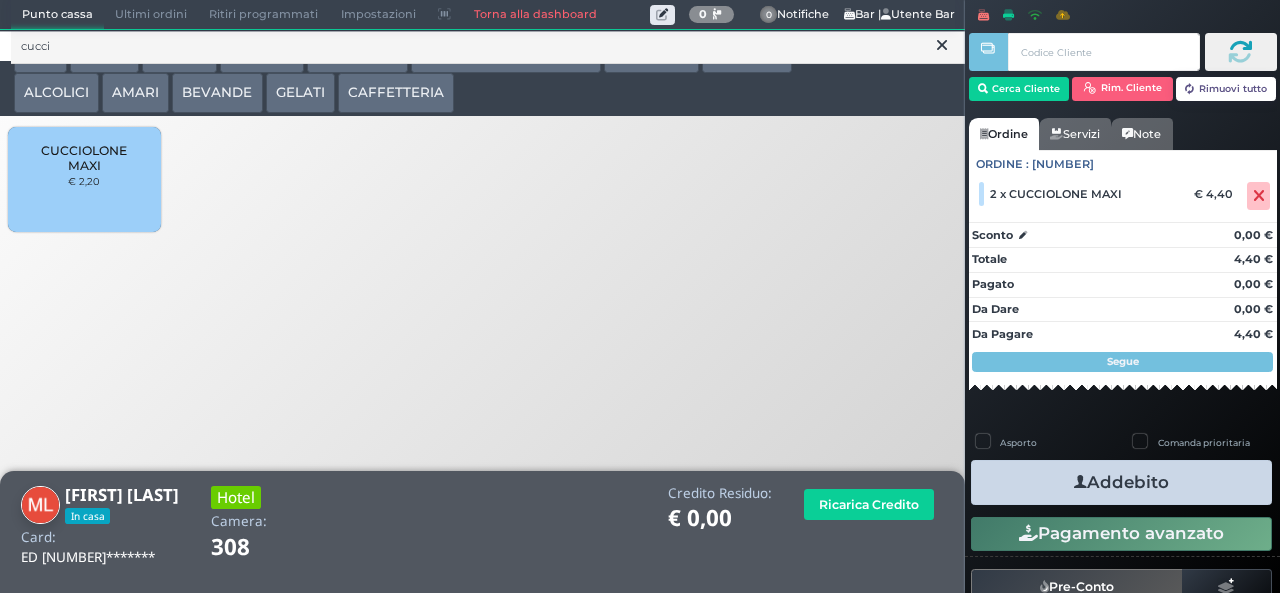 click on "Addebito" at bounding box center (1121, 482) 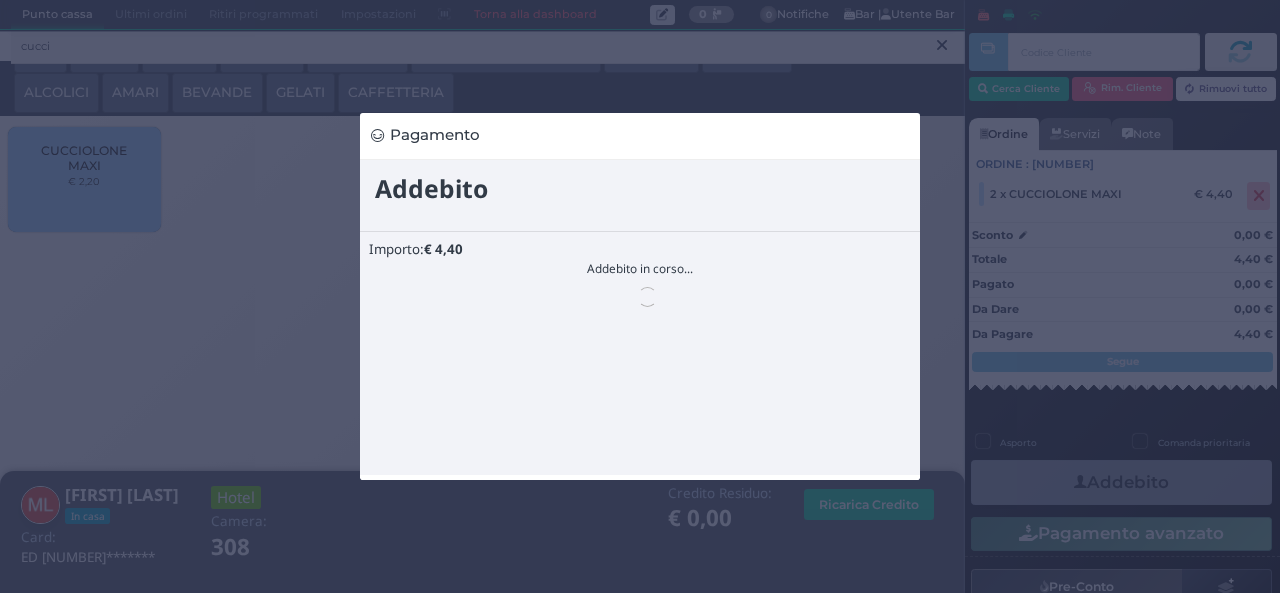 scroll, scrollTop: 0, scrollLeft: 0, axis: both 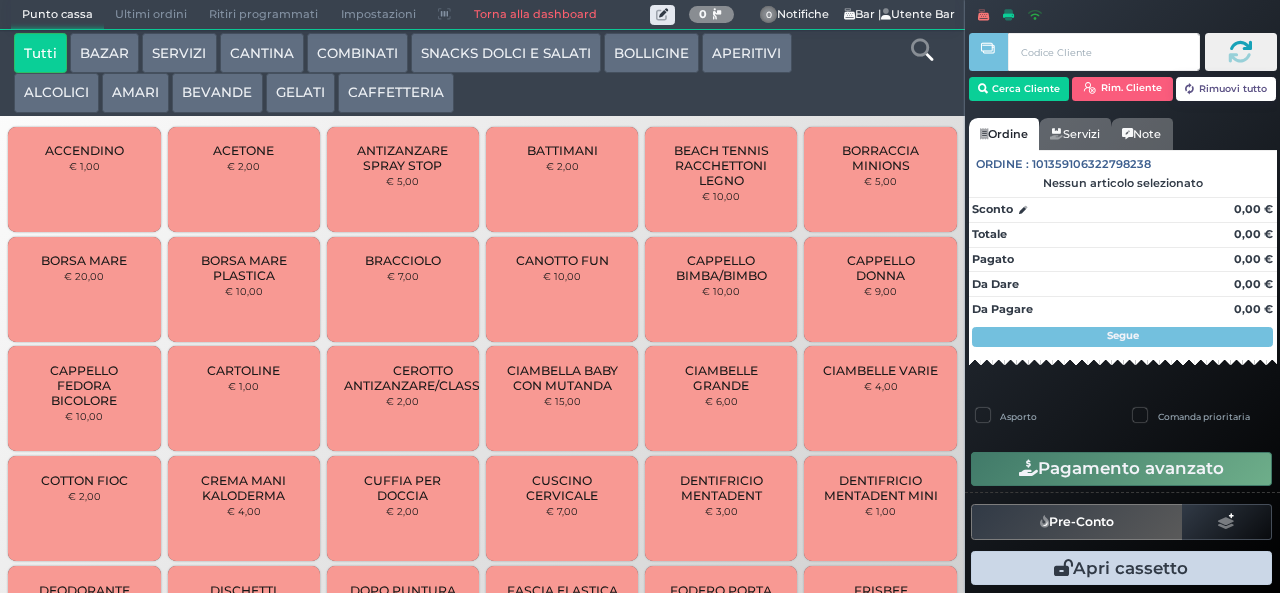 click on "AMARI" at bounding box center (135, 93) 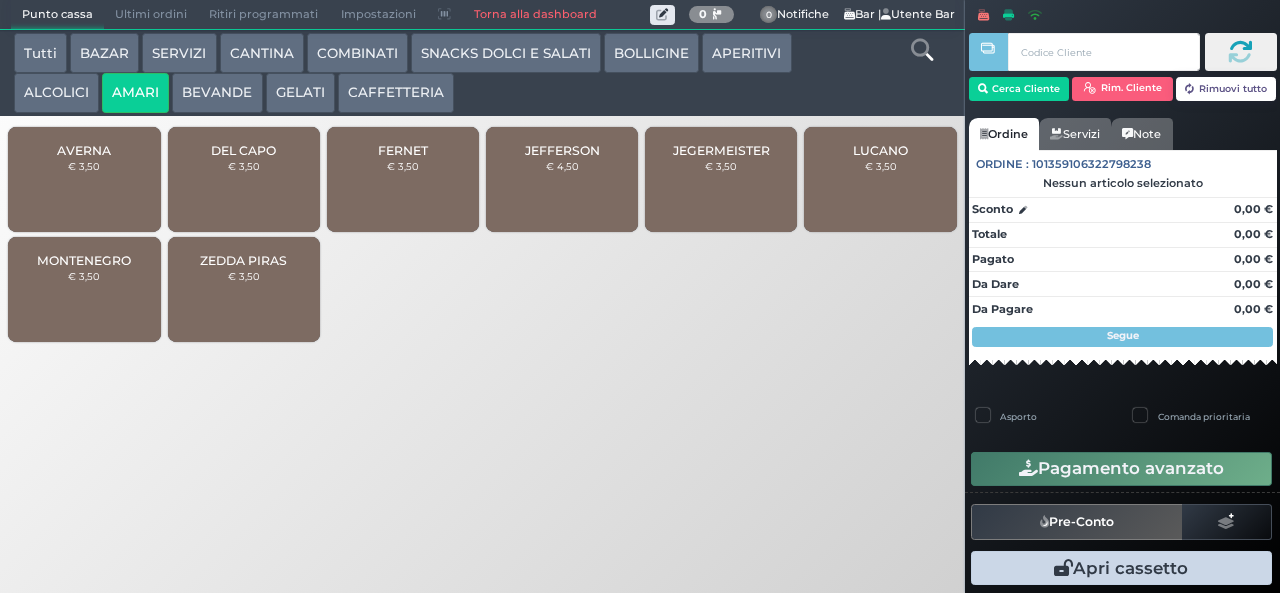 click on "MONTENEGRO
€ 3,50" at bounding box center (84, 289) 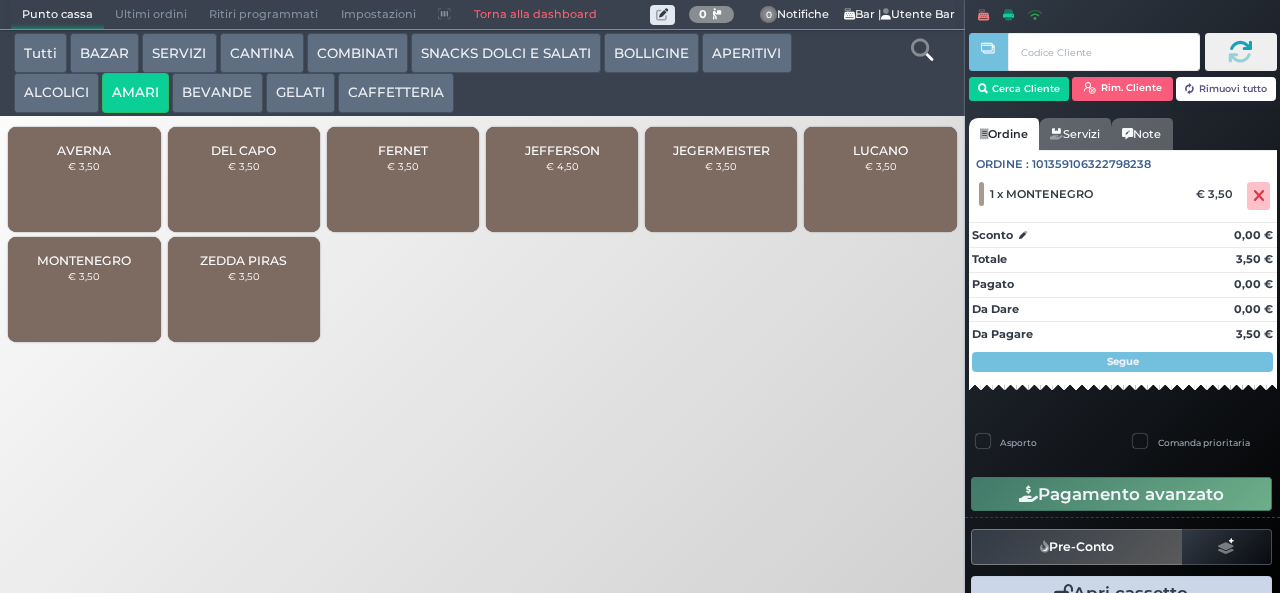 click on "GELATI" at bounding box center (300, 93) 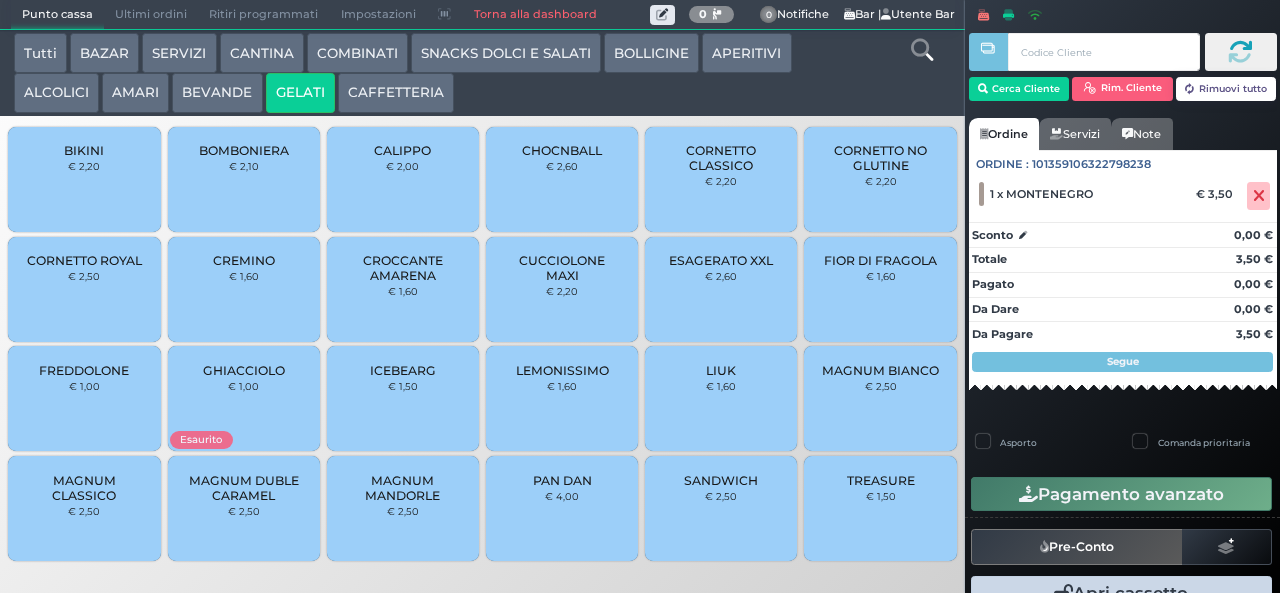 click on "GHIACCIOLO" at bounding box center [244, 370] 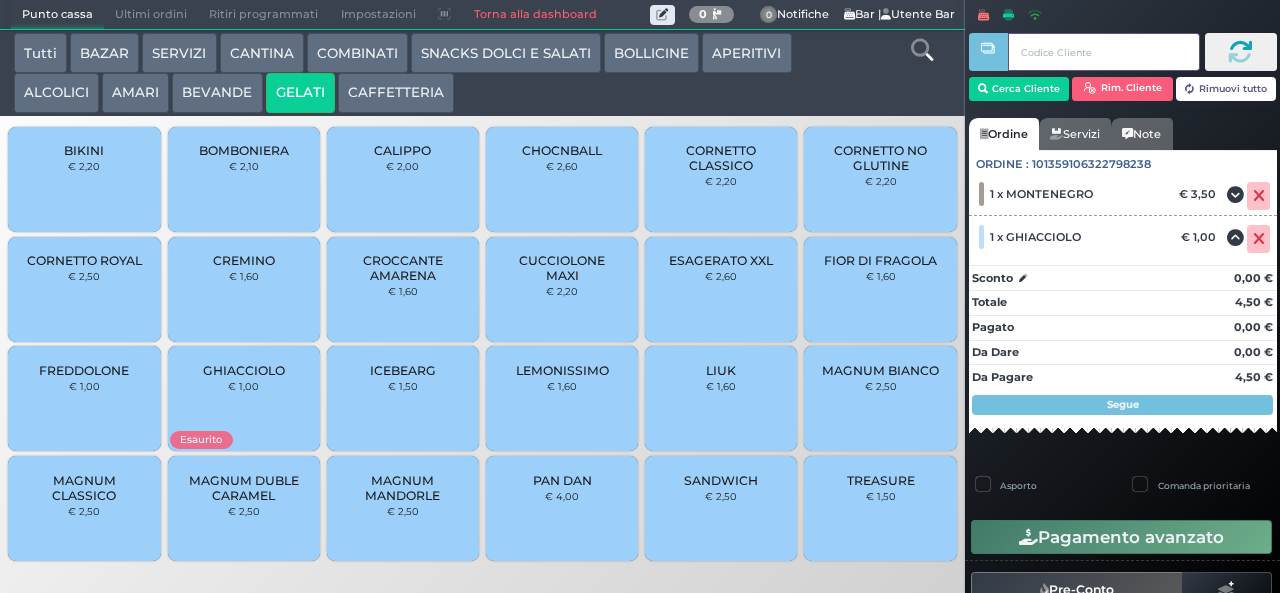 type 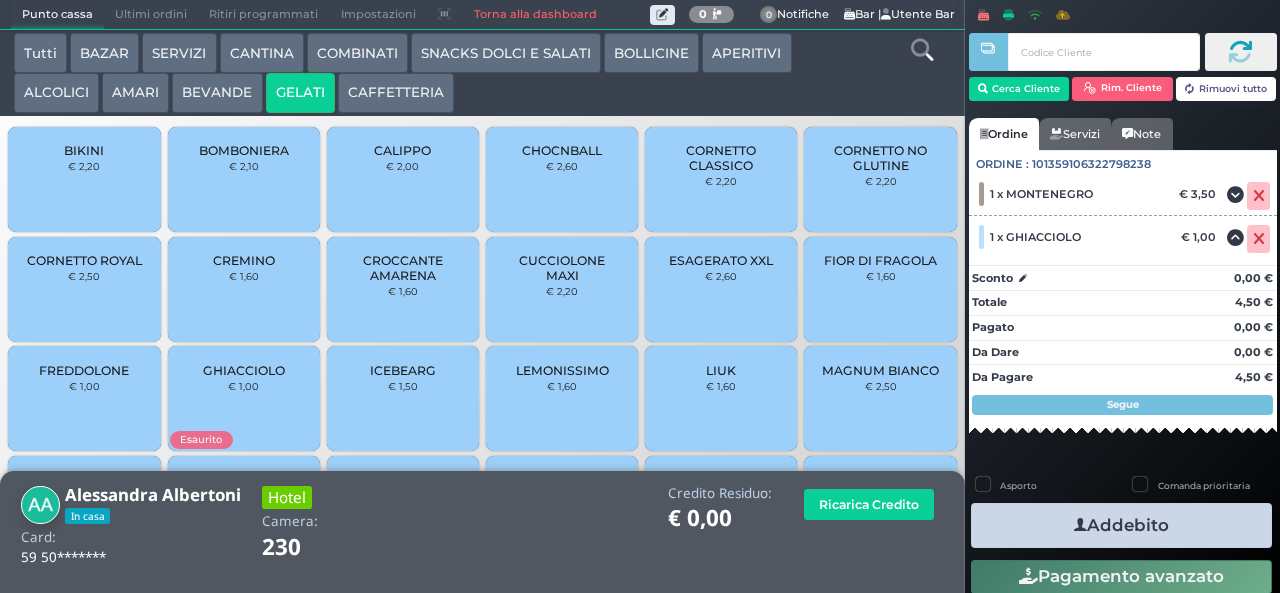 click on "Addebito" at bounding box center (1121, 525) 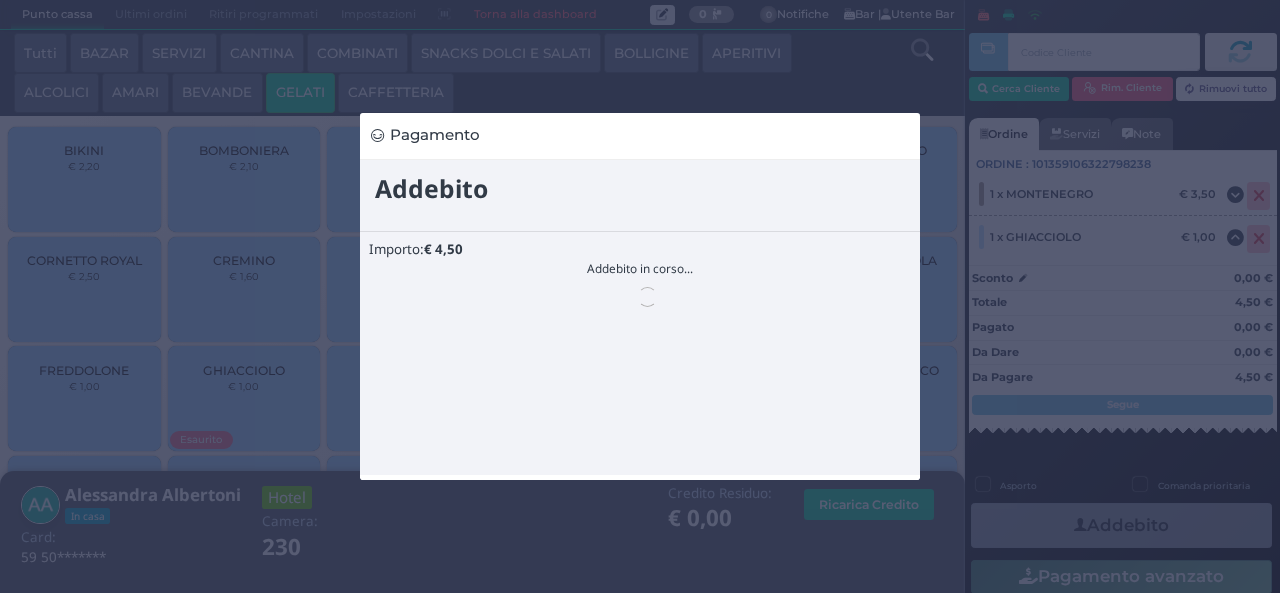 scroll, scrollTop: 0, scrollLeft: 0, axis: both 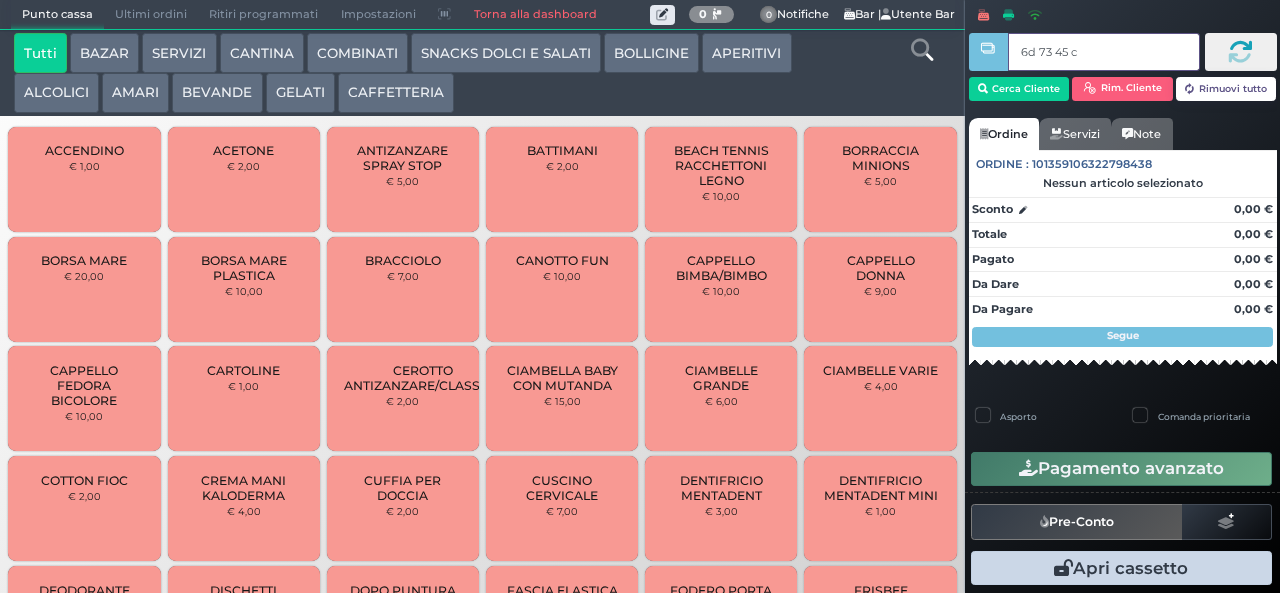 type on "6d 73 45 c3" 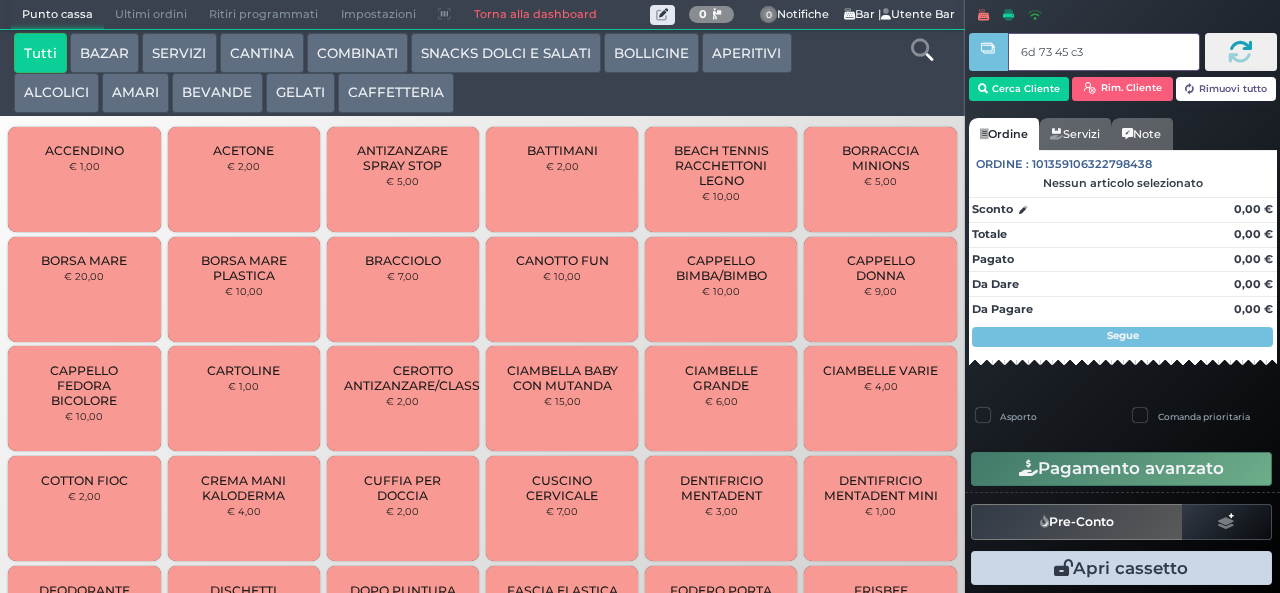 type 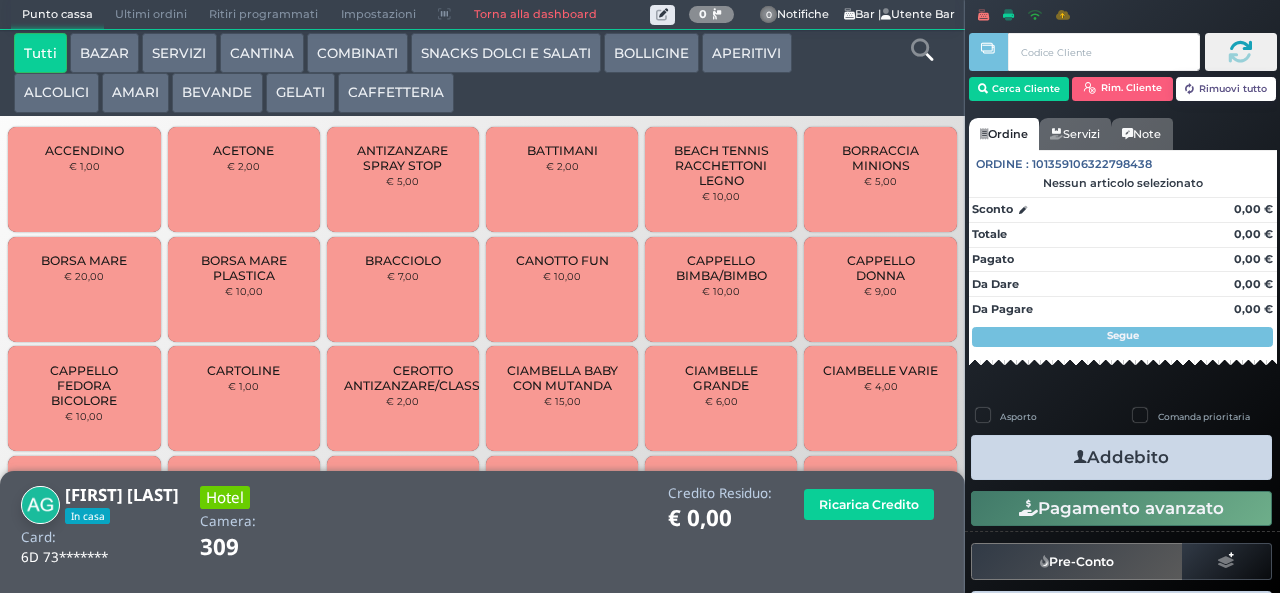 click at bounding box center (922, 50) 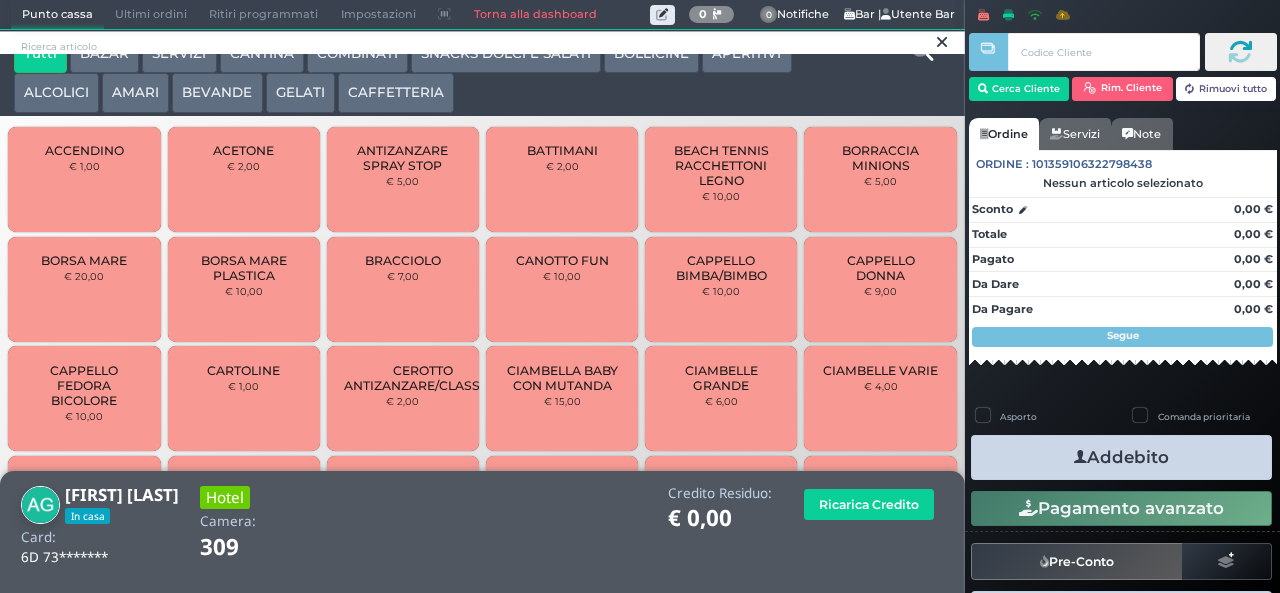 scroll, scrollTop: 18, scrollLeft: 0, axis: vertical 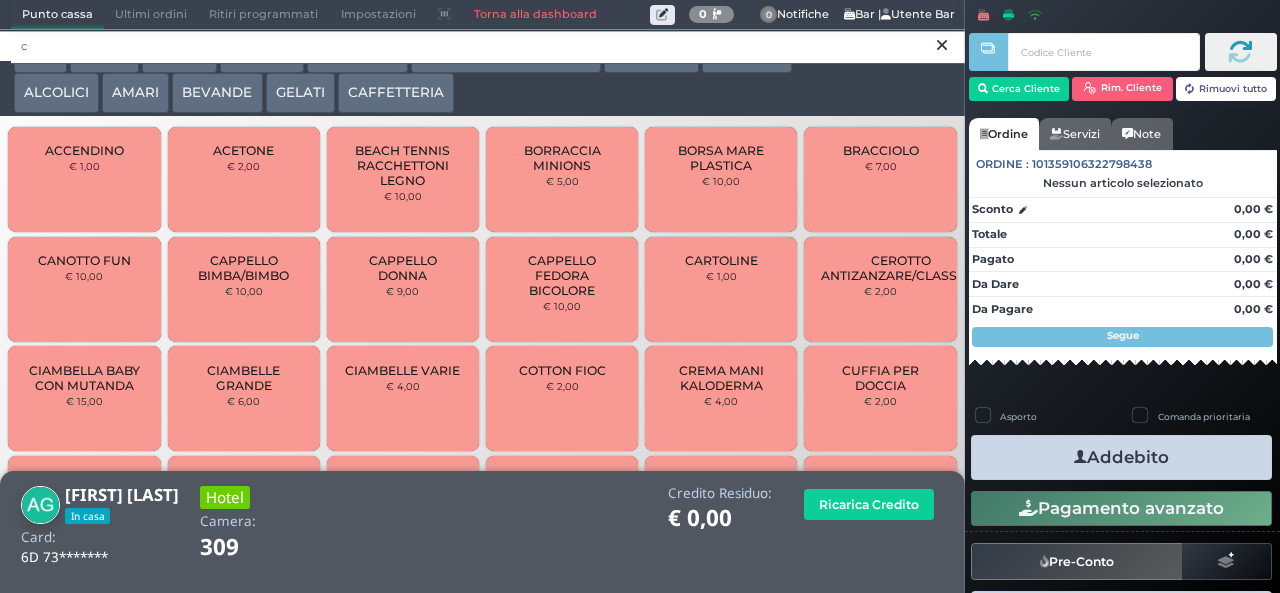type on "c" 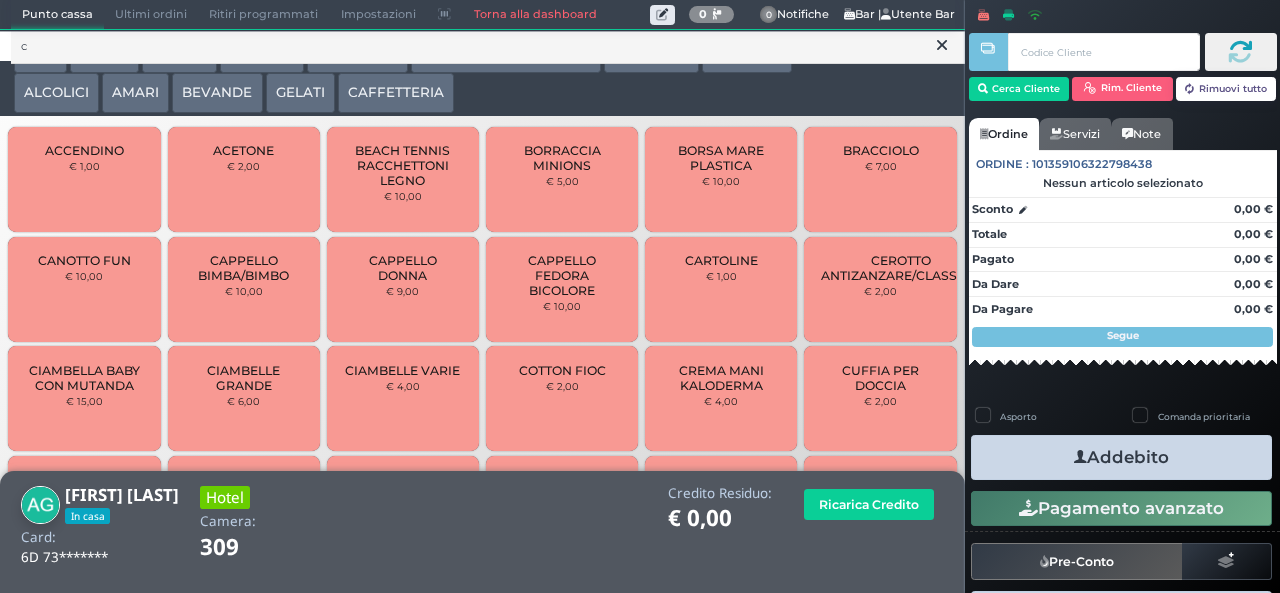 click on "Tutti
BAZAR
SERVIZI
CANTINA
COMBINATI
SNACKS DOLCI E SALATI
BOLLICINE
APERITIVI
ALCOLICI
AMARI
BEVANDE
GELATI" at bounding box center (443, 73) 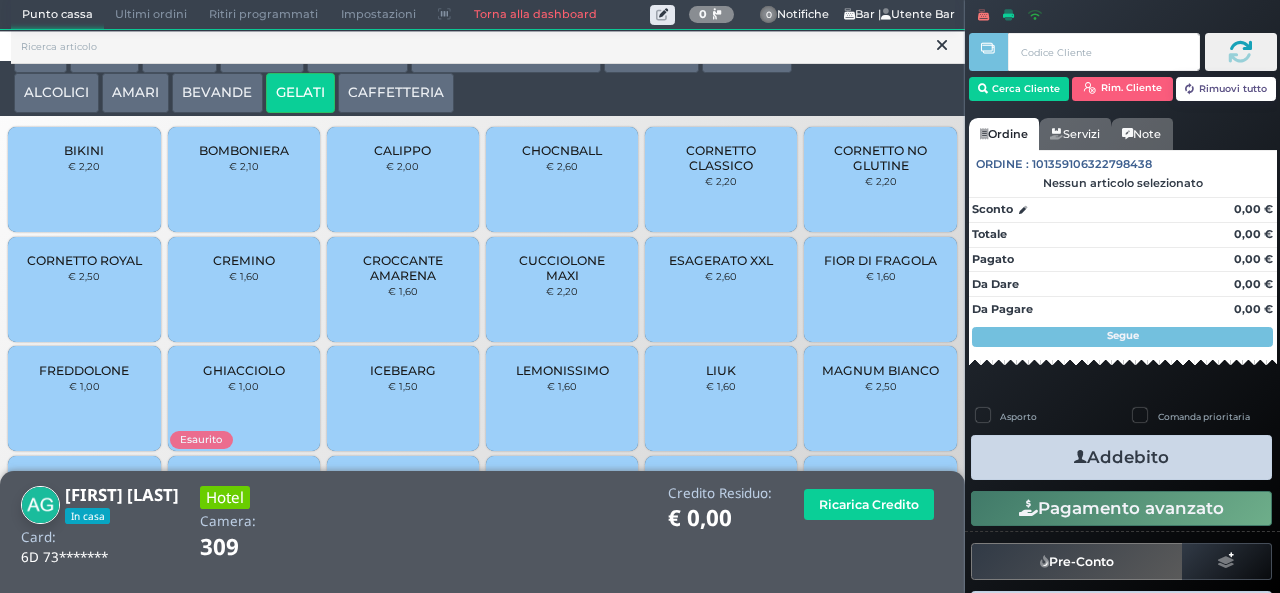click on "CHOCNBALL" at bounding box center (562, 150) 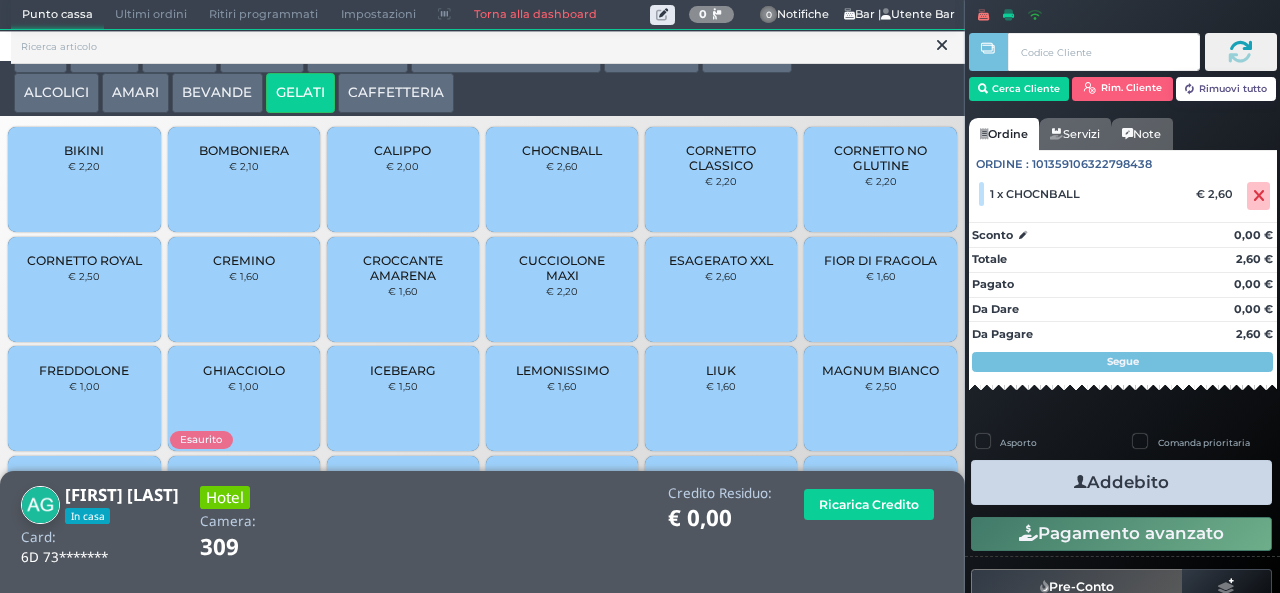 click on "Addebito" at bounding box center [1121, 482] 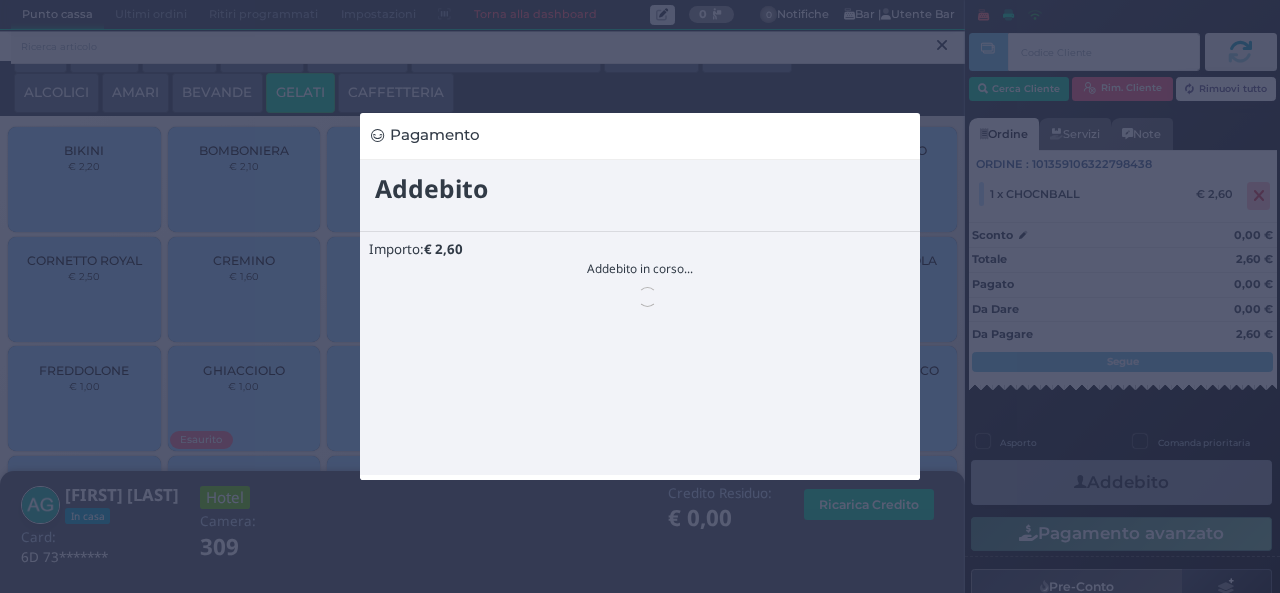 scroll, scrollTop: 0, scrollLeft: 0, axis: both 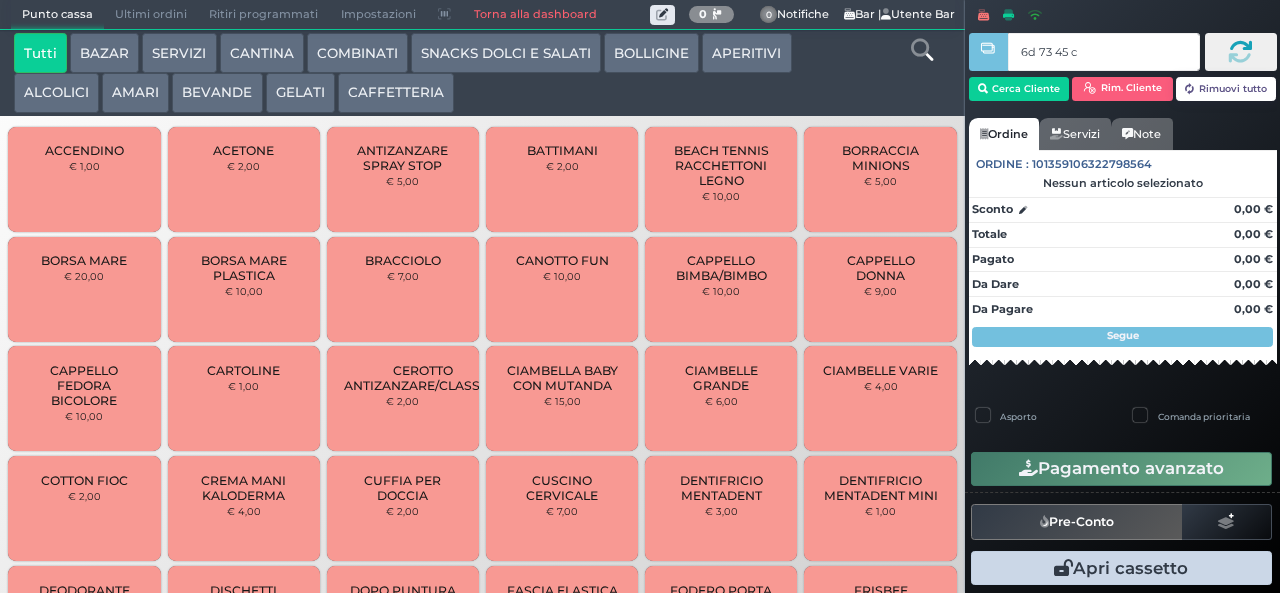 type on "6d 73 45 c3" 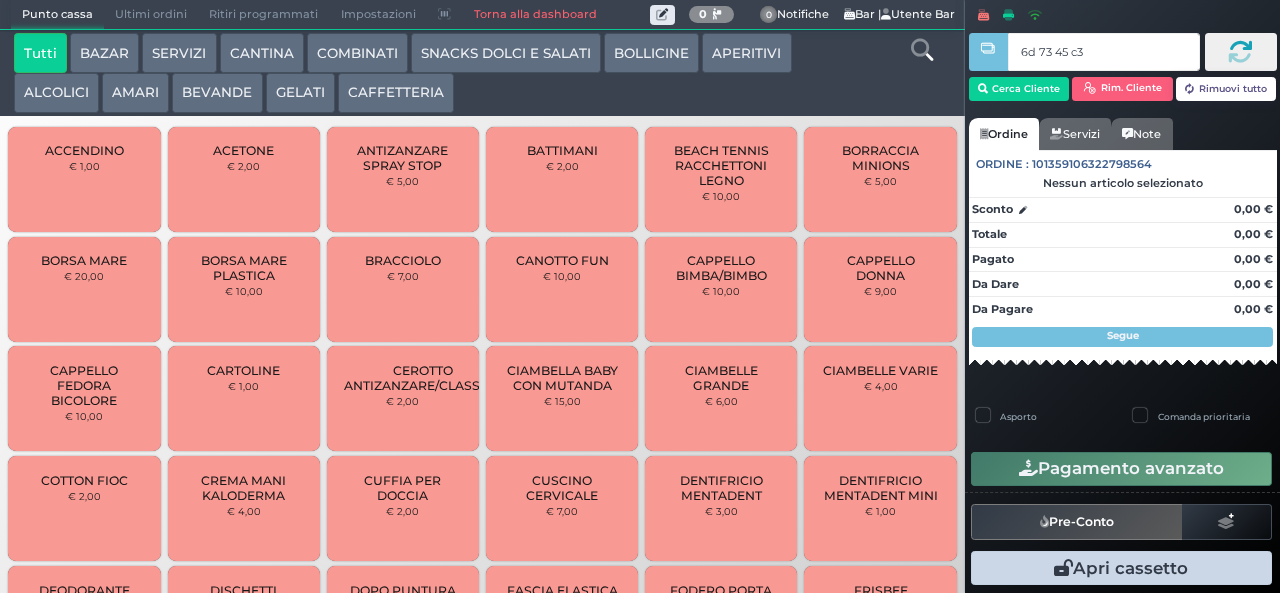 type 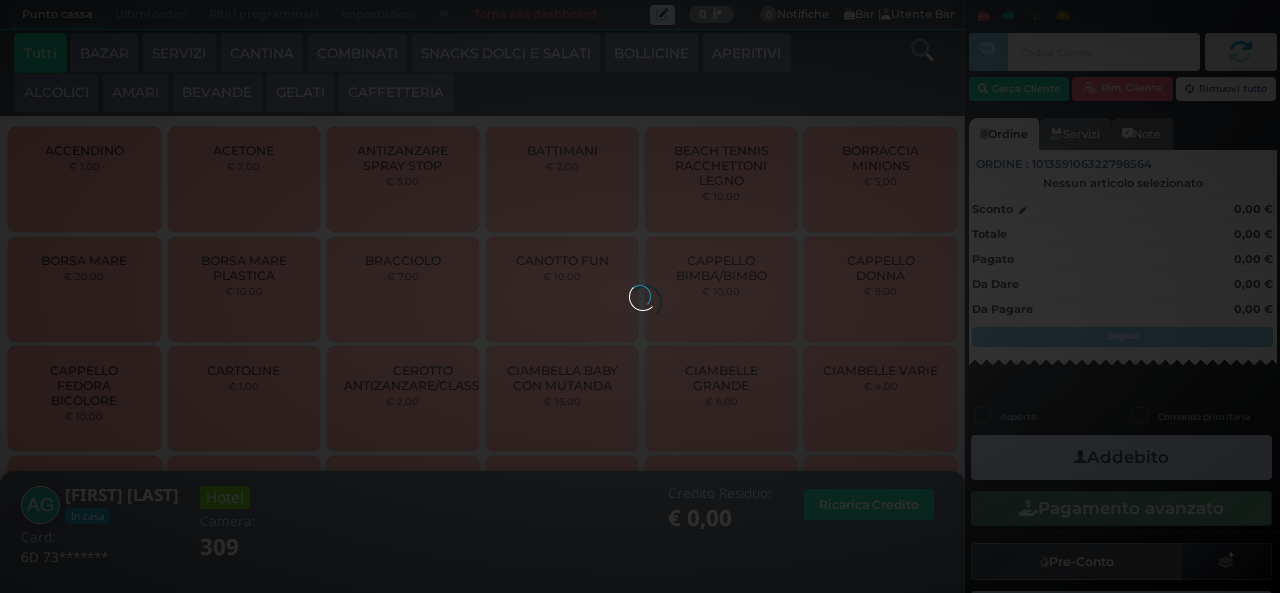 click at bounding box center (640, 296) 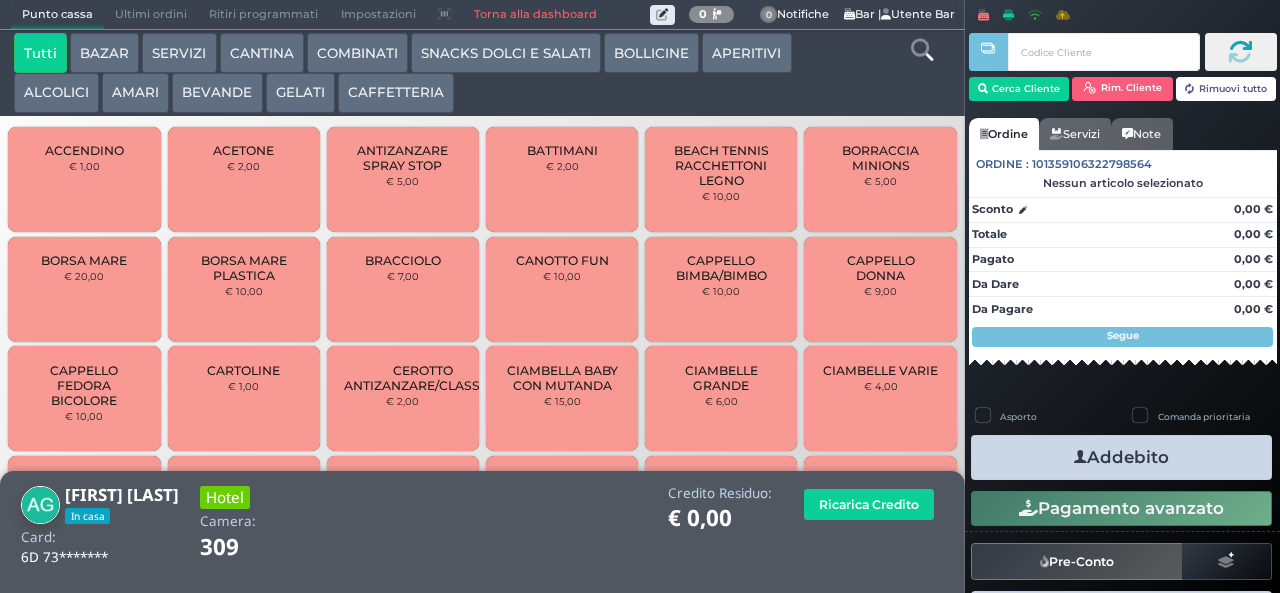click at bounding box center [922, 50] 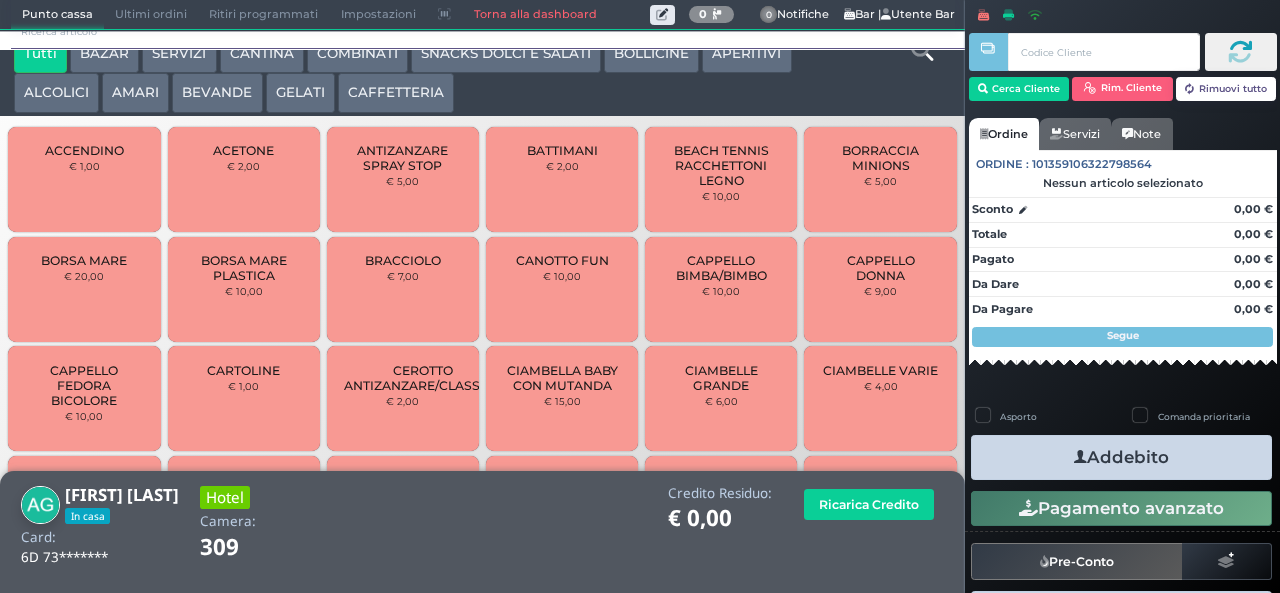 scroll, scrollTop: 18, scrollLeft: 0, axis: vertical 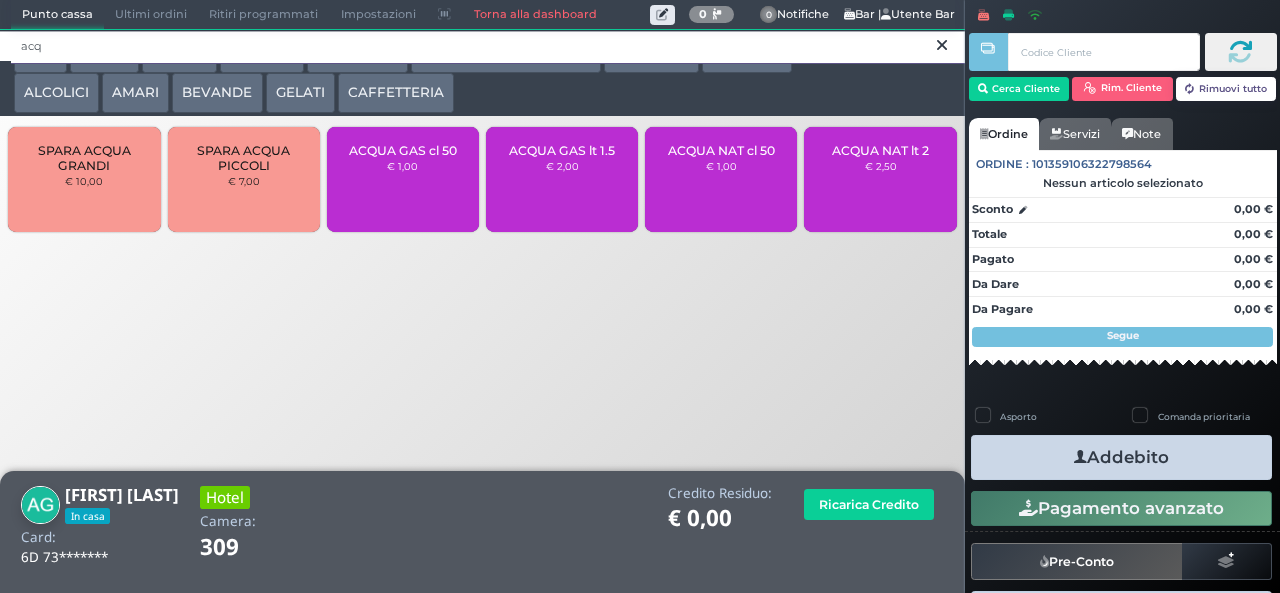 type on "acq" 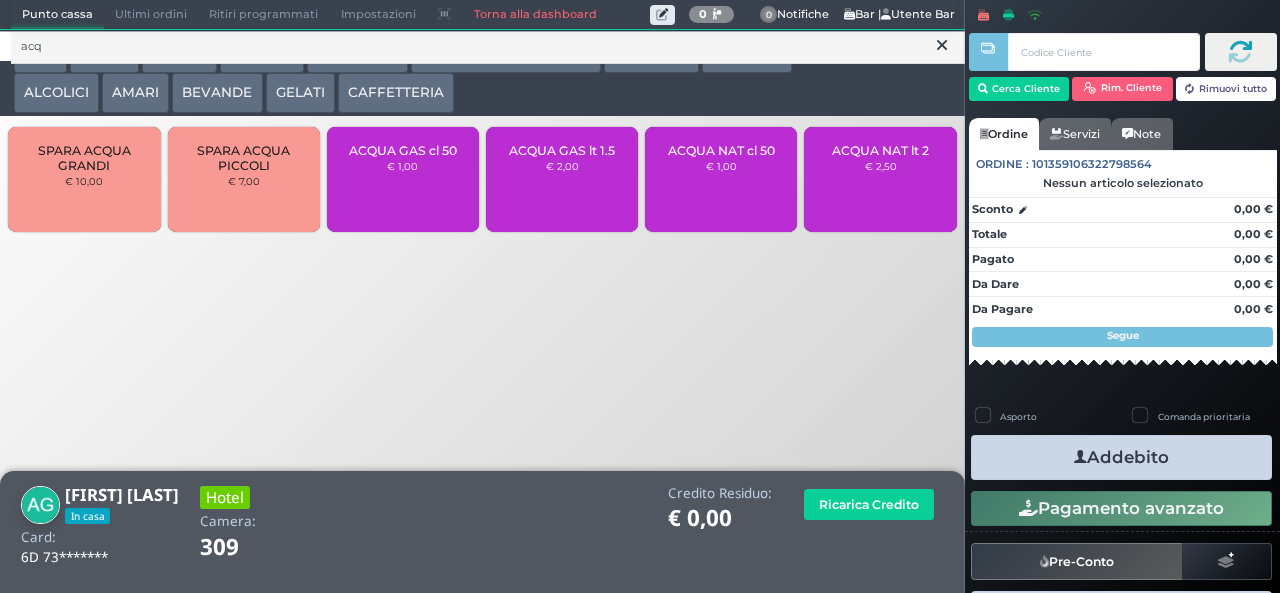 click on "ACQUA GAS cl 50" at bounding box center [403, 150] 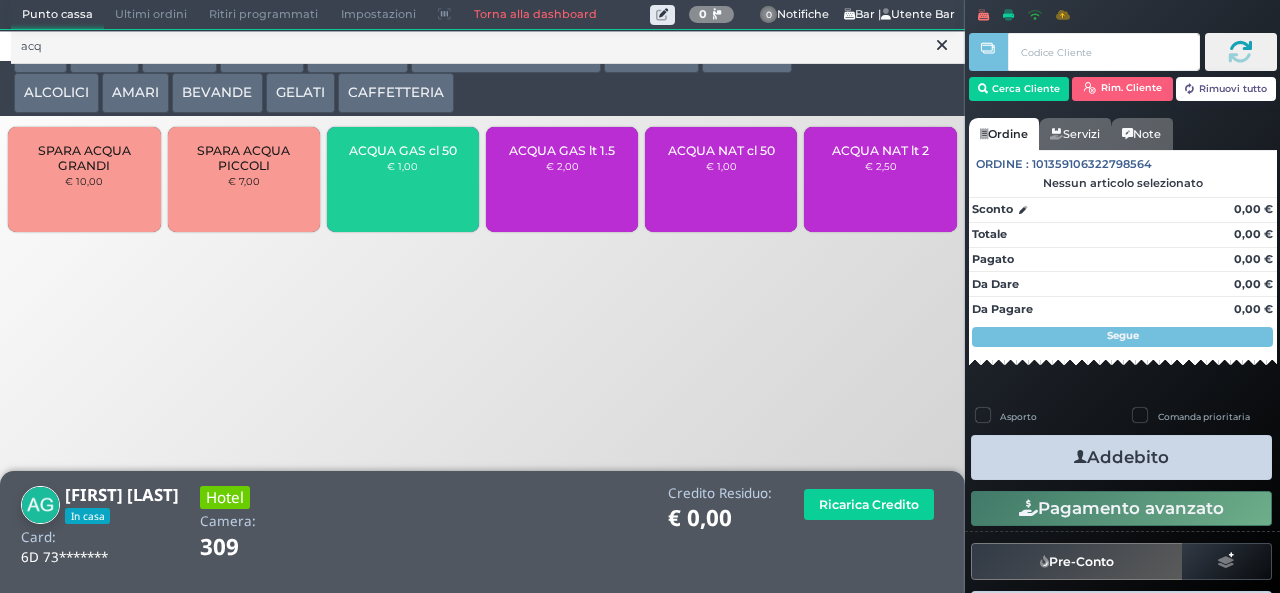 click on "ACQUA NAT cl 50
€ 1,00" at bounding box center (721, 179) 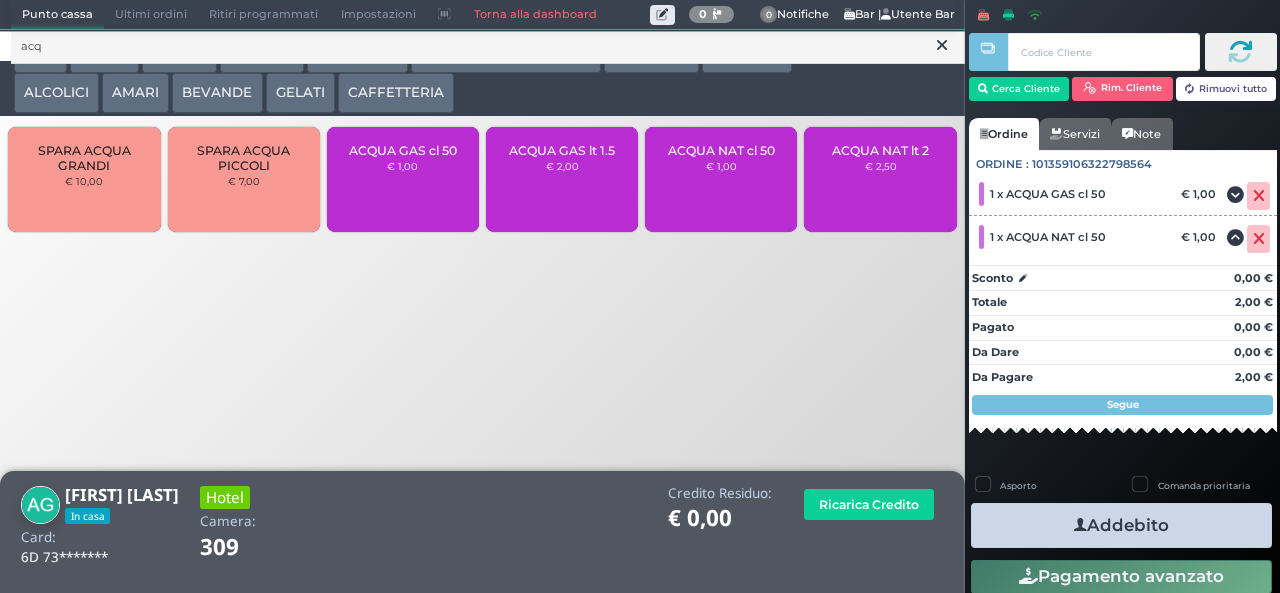 click on "Addebito" at bounding box center [1121, 525] 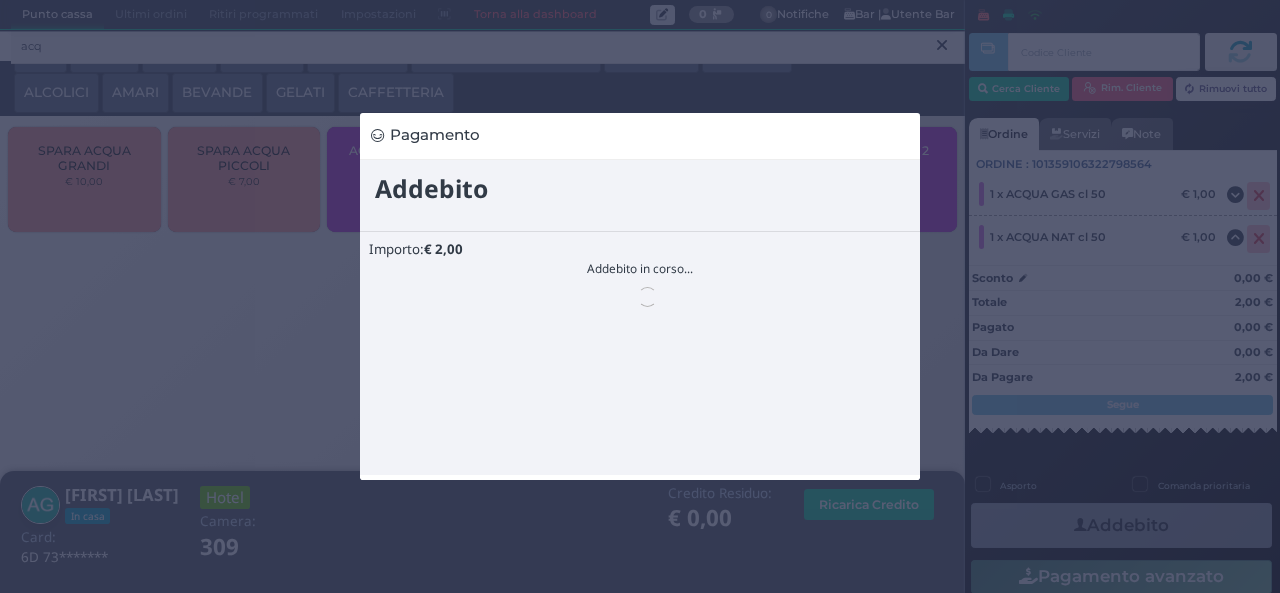 scroll, scrollTop: 0, scrollLeft: 0, axis: both 